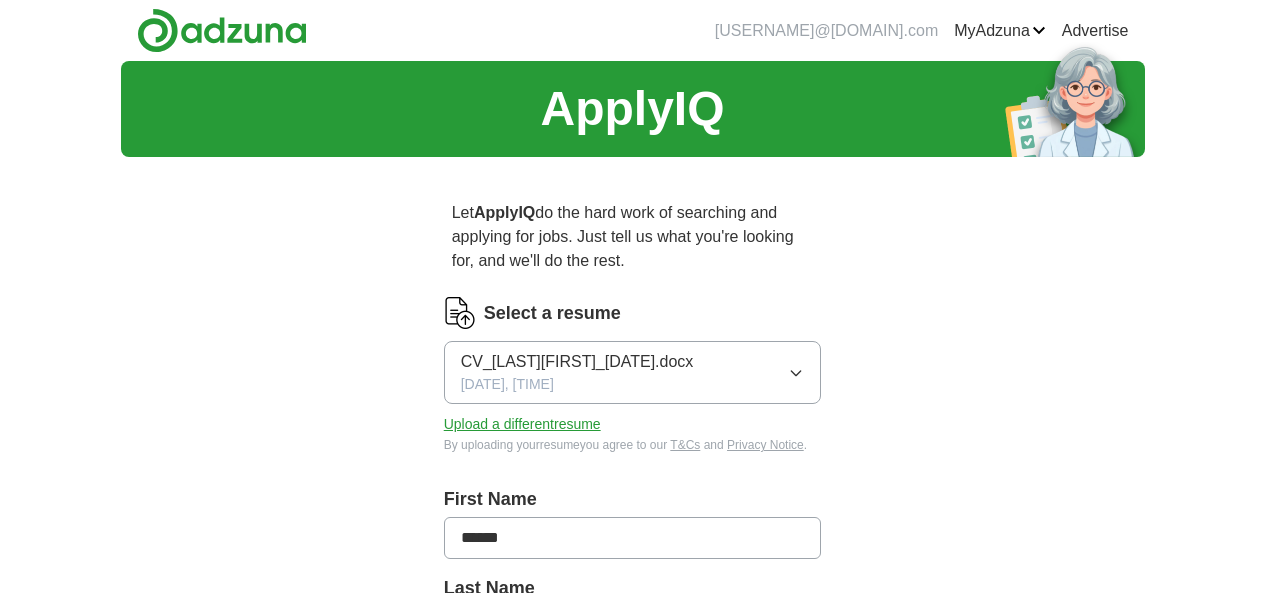scroll, scrollTop: 0, scrollLeft: 0, axis: both 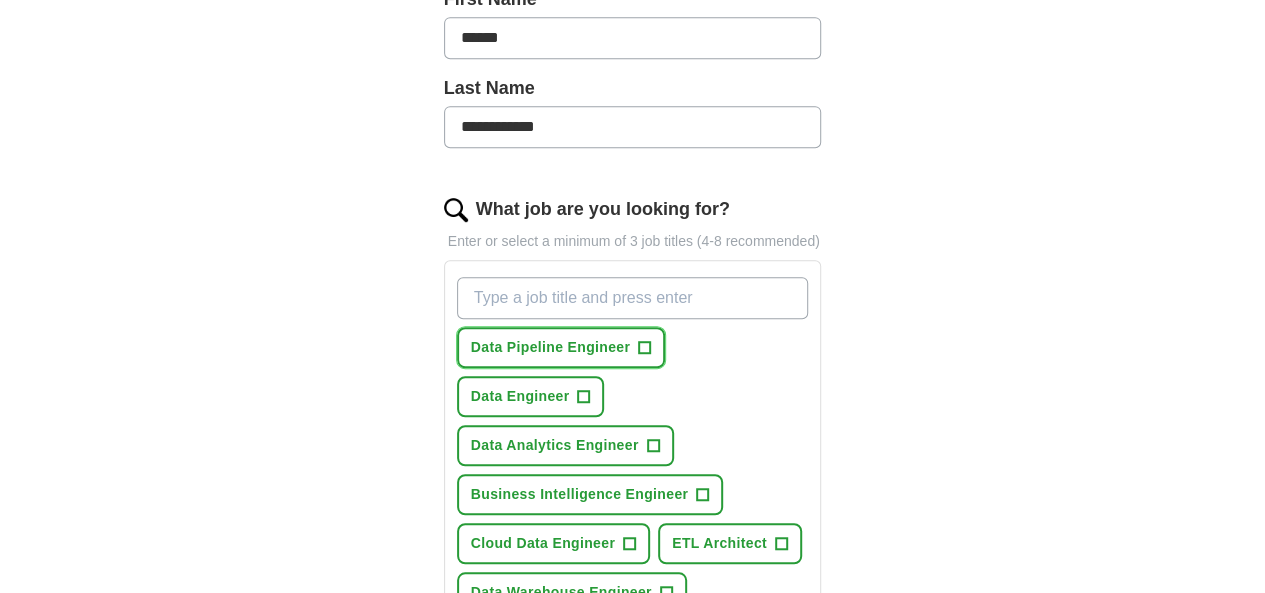 click on "Data Pipeline Engineer" at bounding box center (550, 347) 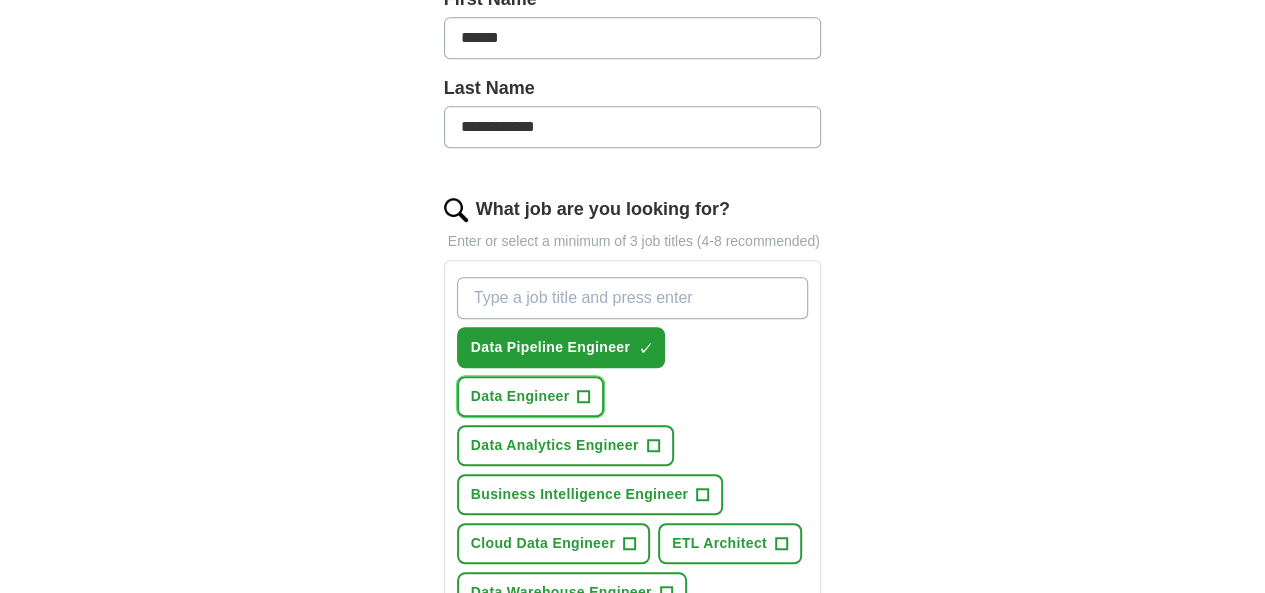 click on "Data Engineer" at bounding box center [520, 396] 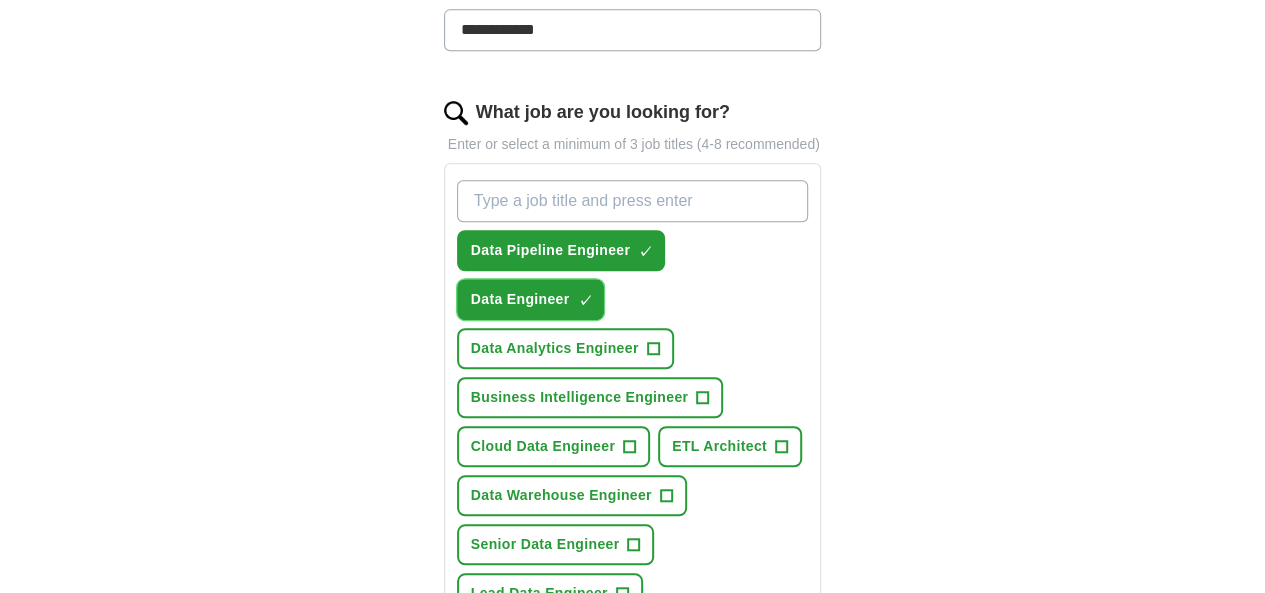 scroll, scrollTop: 600, scrollLeft: 0, axis: vertical 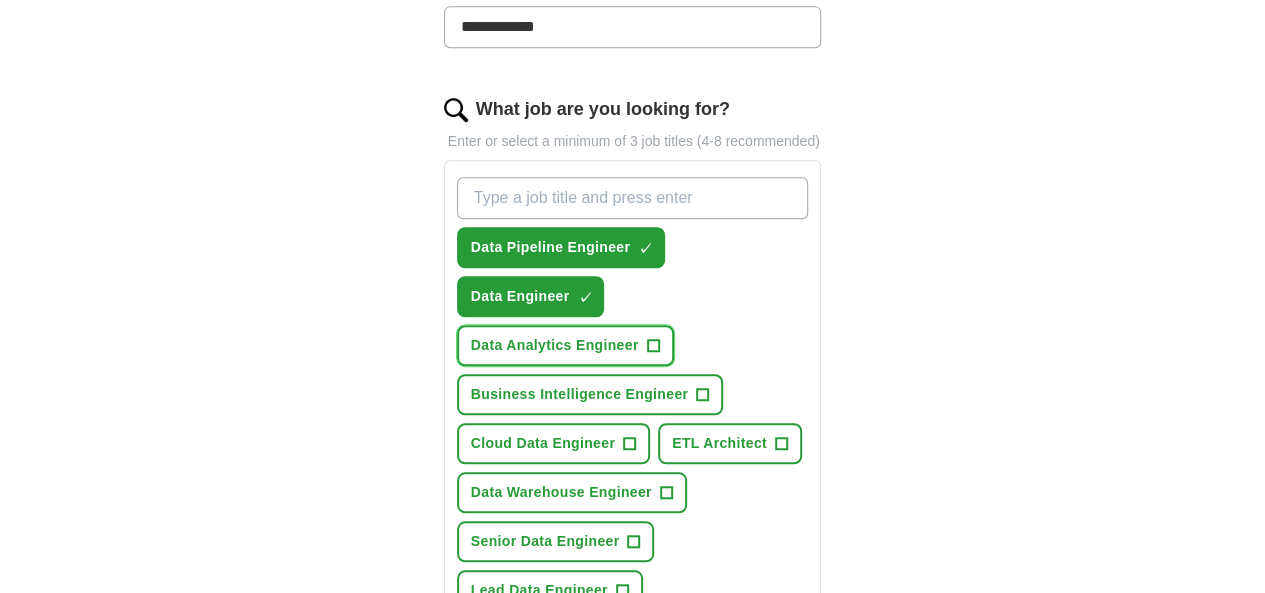 click on "Data Analytics Engineer" at bounding box center (555, 345) 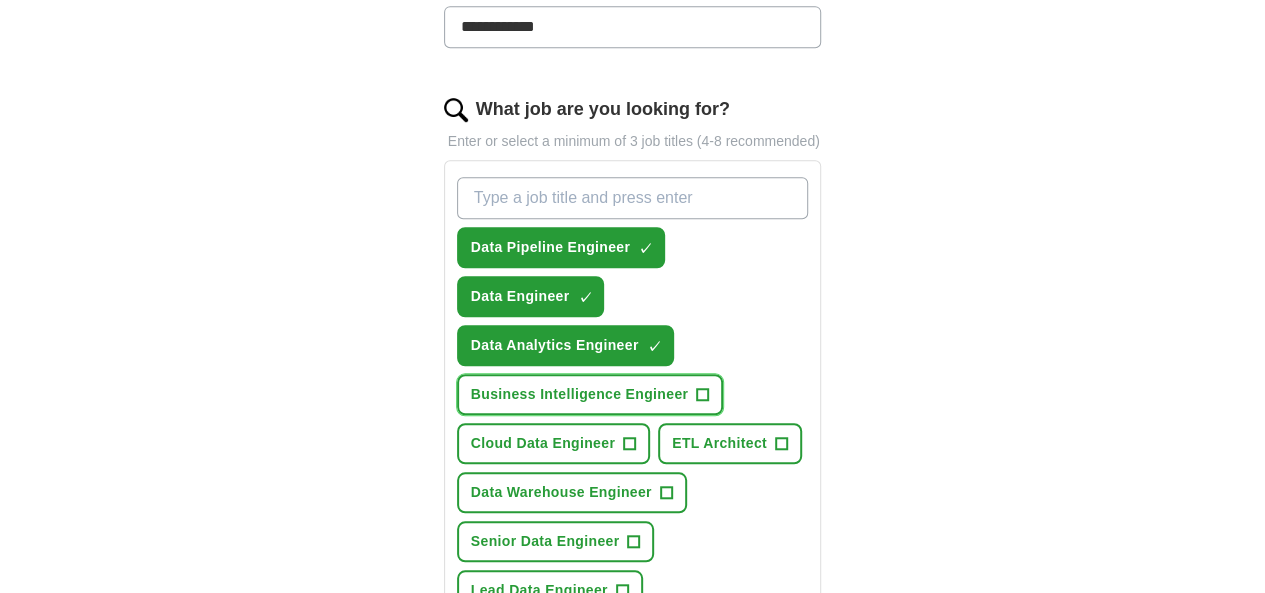 click on "Business Intelligence Engineer" at bounding box center (579, 394) 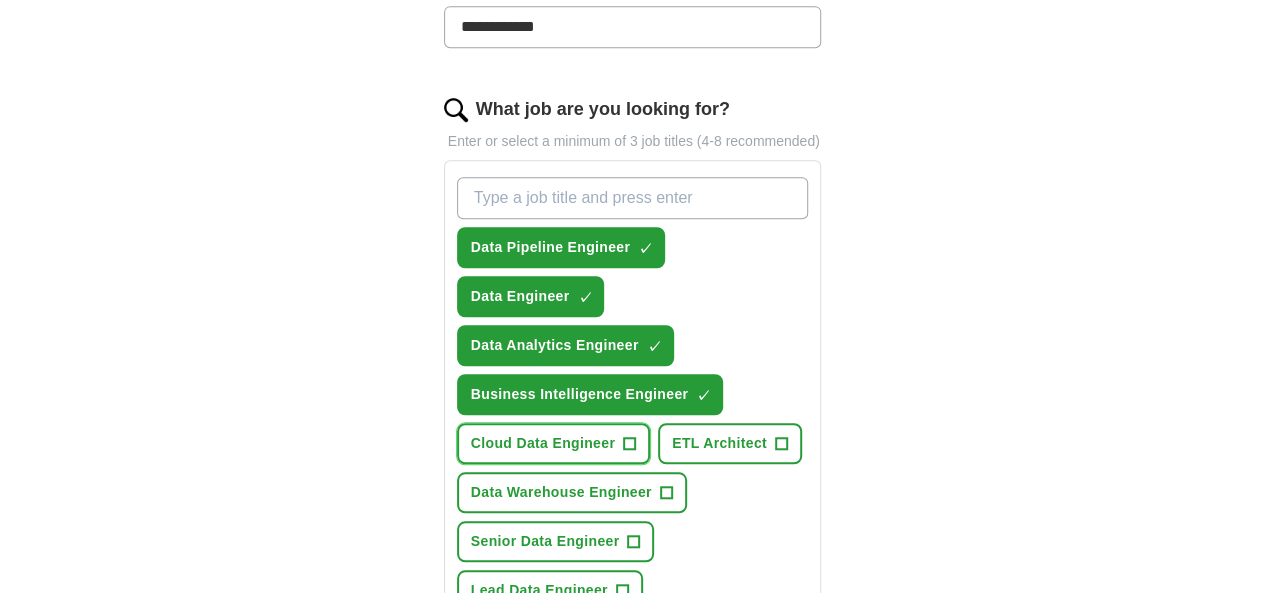 click on "Cloud Data Engineer" at bounding box center (543, 443) 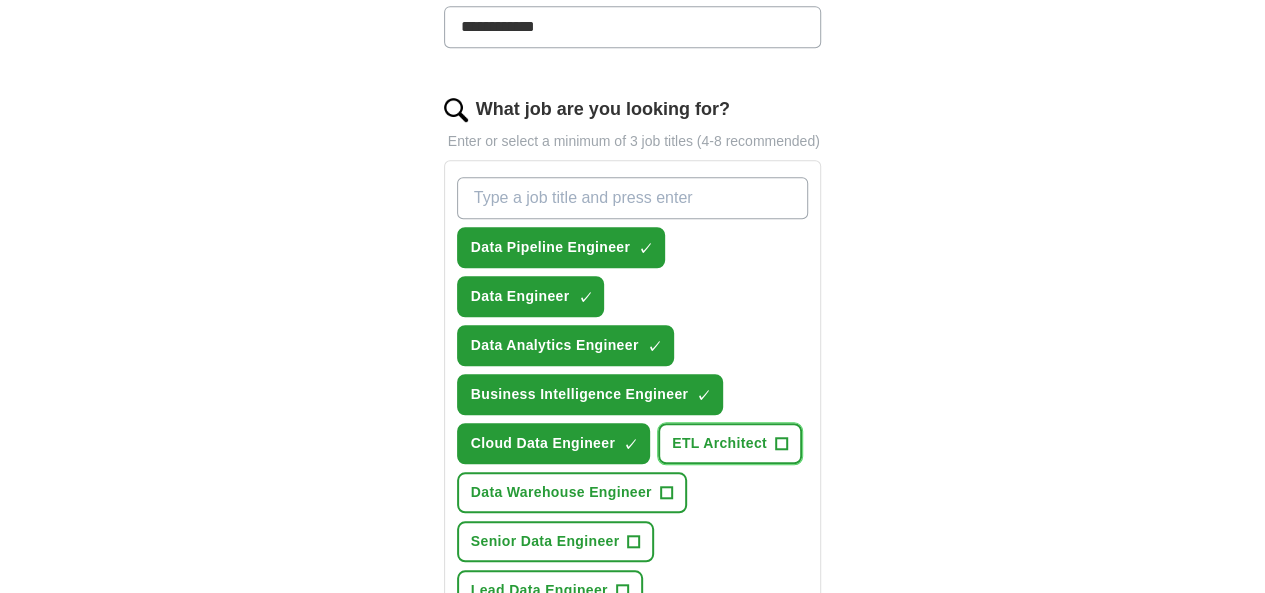 click on "ETL Architect" at bounding box center (719, 443) 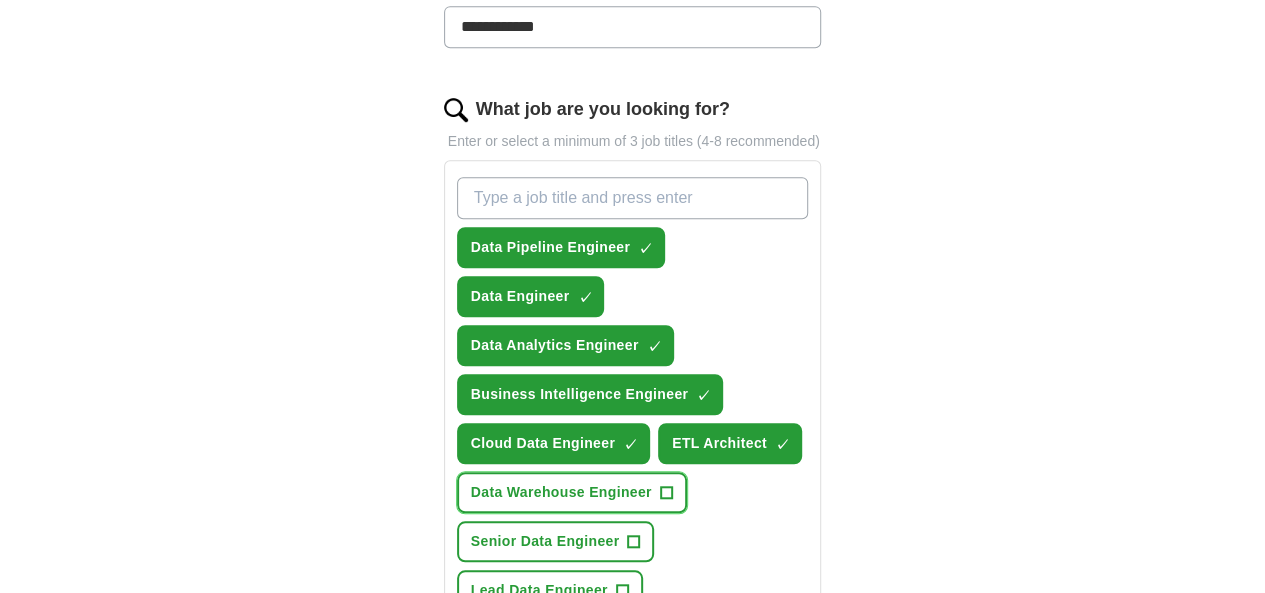 click on "Data Warehouse Engineer" at bounding box center (561, 492) 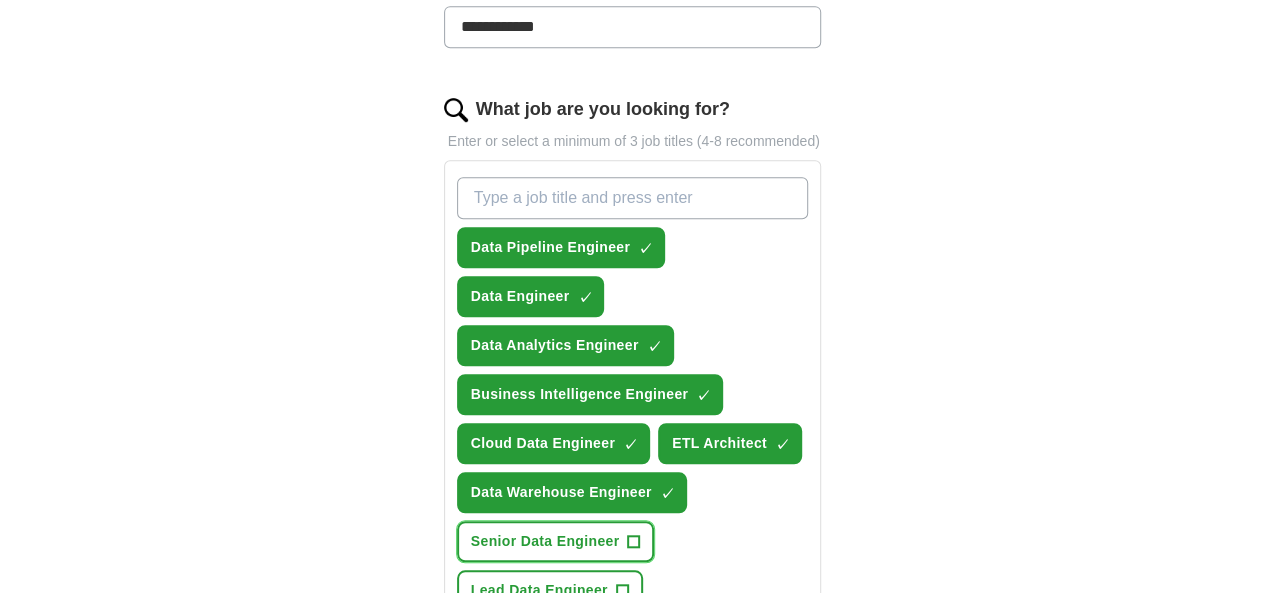 click on "Senior Data Engineer" at bounding box center [545, 541] 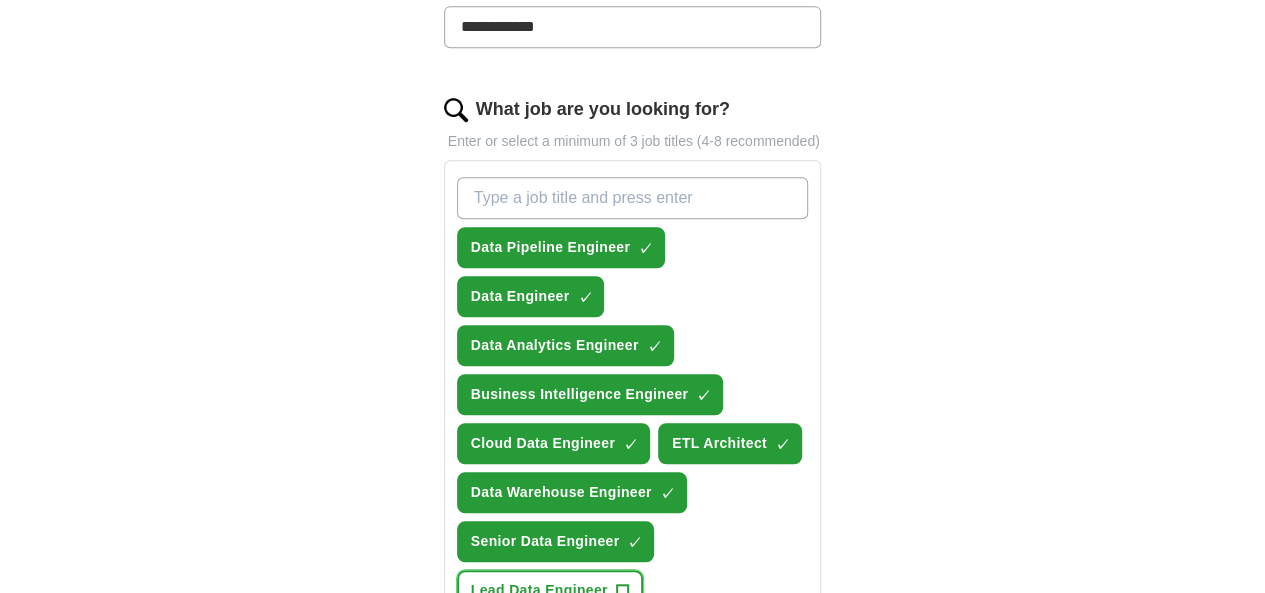 click on "Lead Data Engineer" at bounding box center [539, 590] 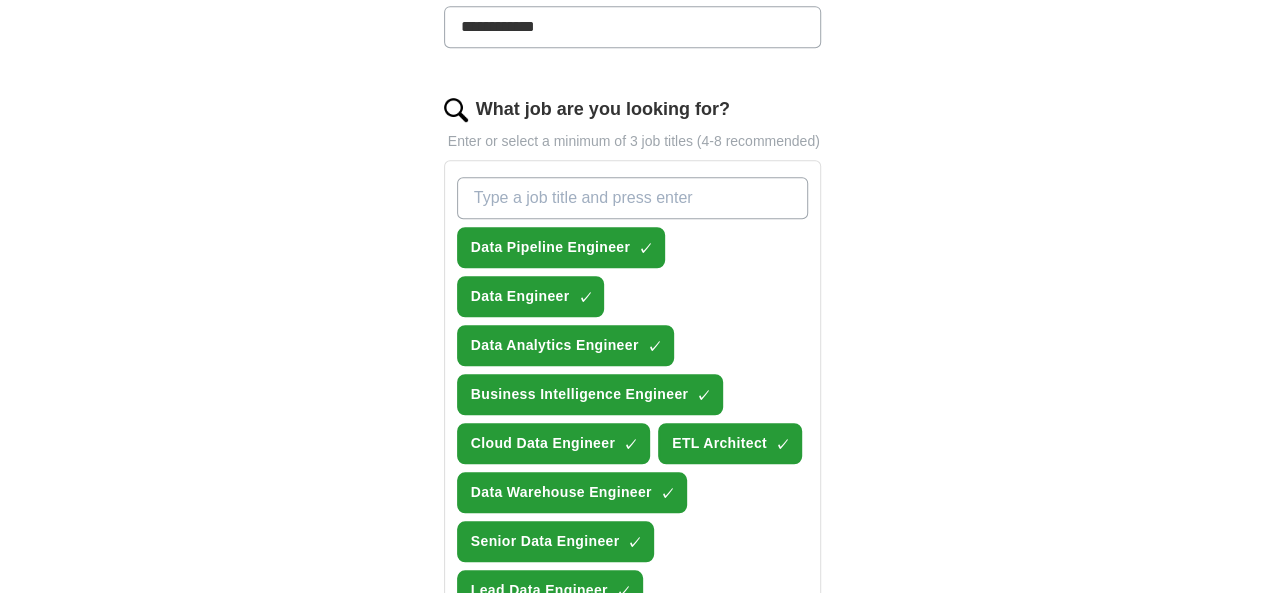 click on "Data Engineering Manager" at bounding box center (563, 639) 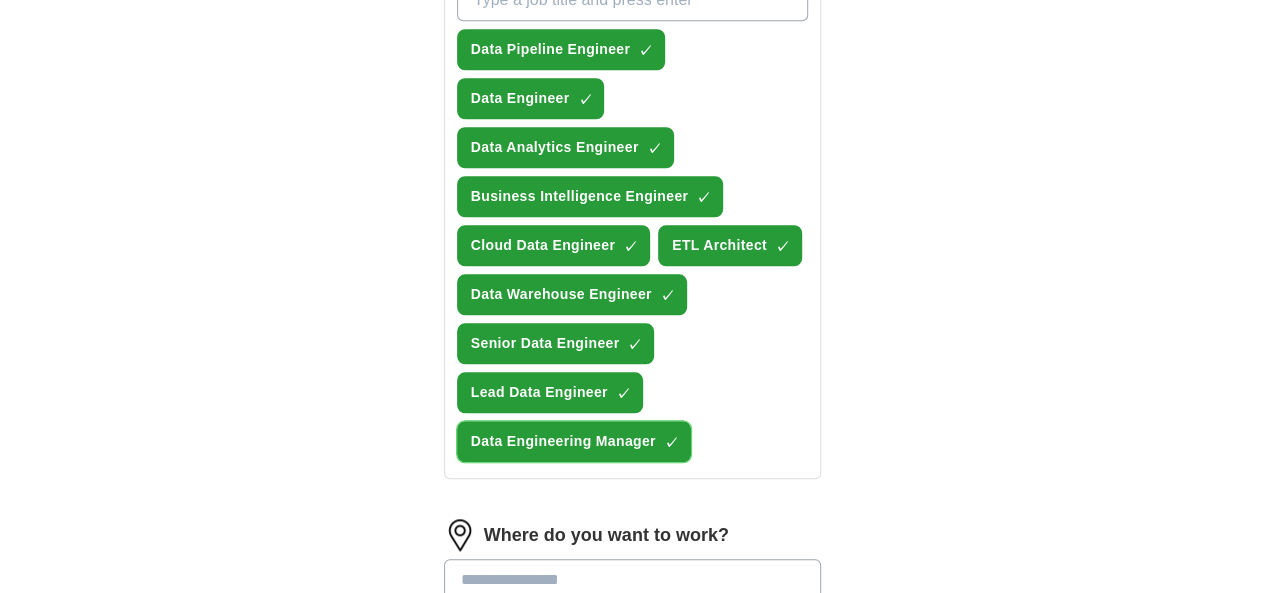 scroll, scrollTop: 800, scrollLeft: 0, axis: vertical 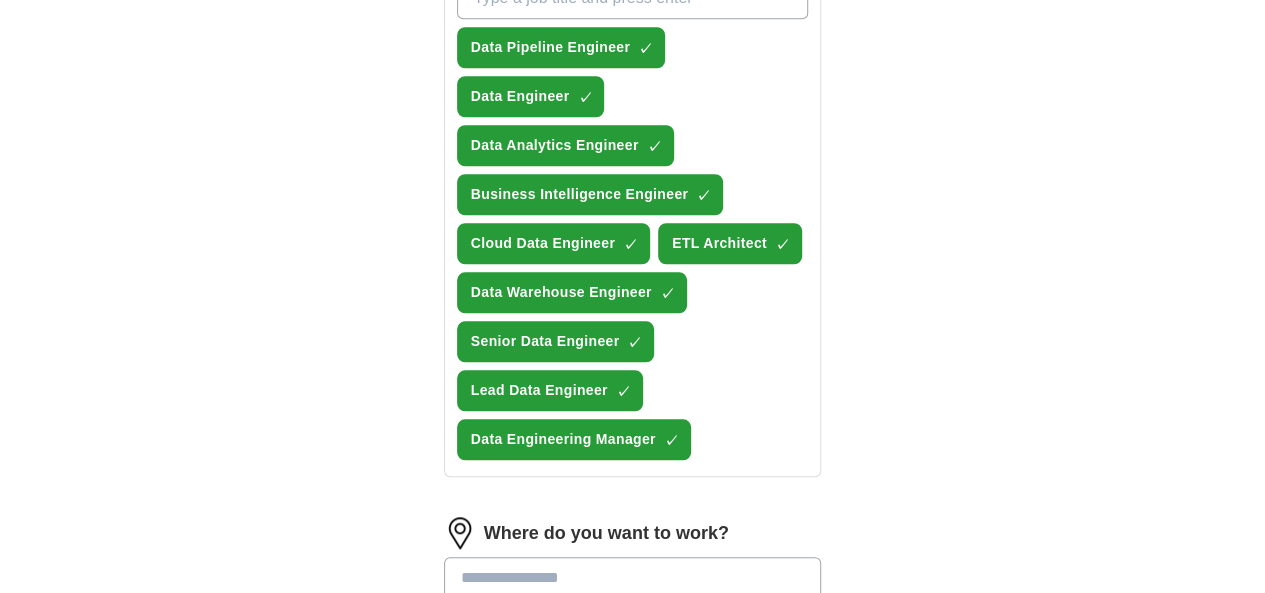click at bounding box center (633, 578) 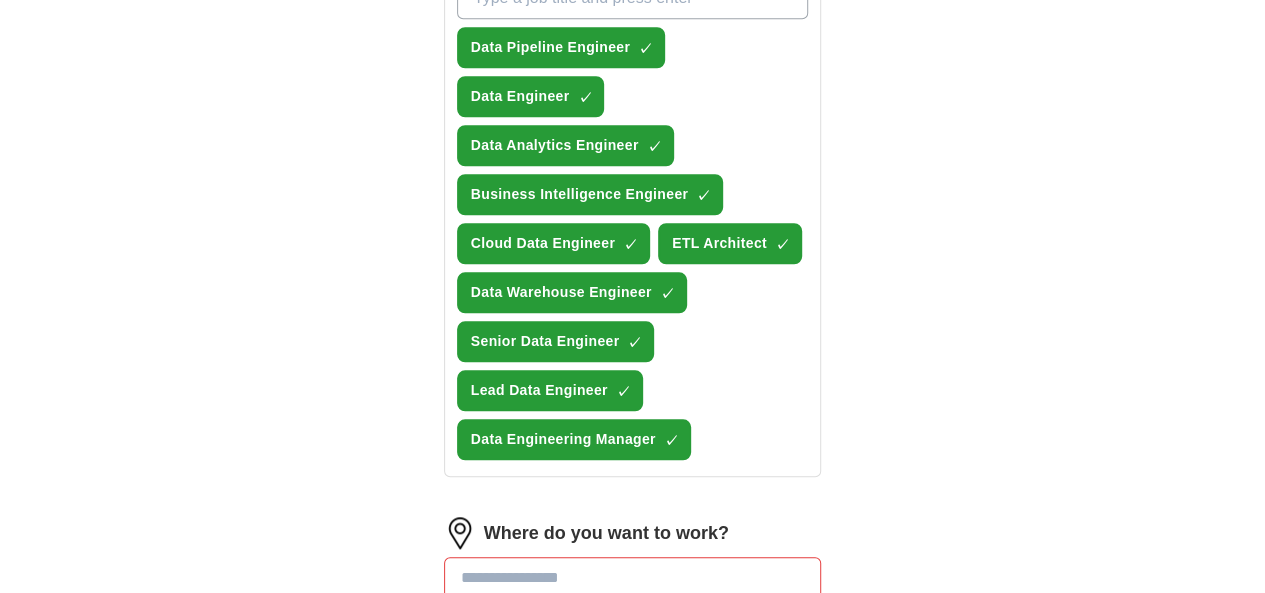 click on "Where do you want to work? Select a location from the dropdown 25 mile radius" at bounding box center [633, 607] 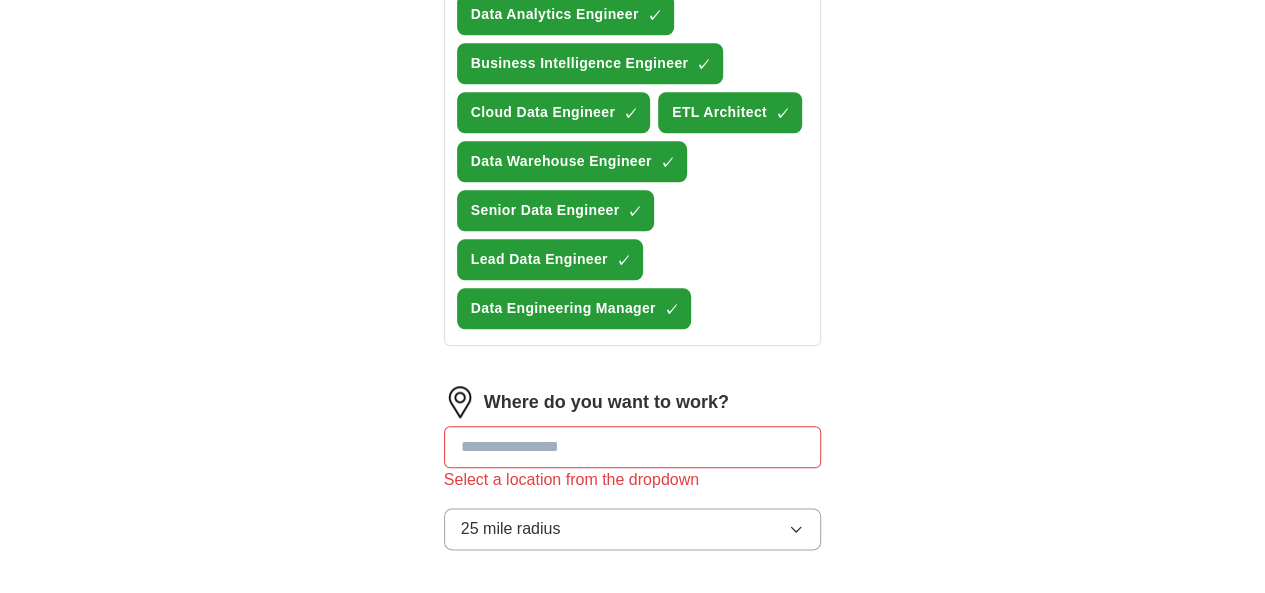 scroll, scrollTop: 900, scrollLeft: 0, axis: vertical 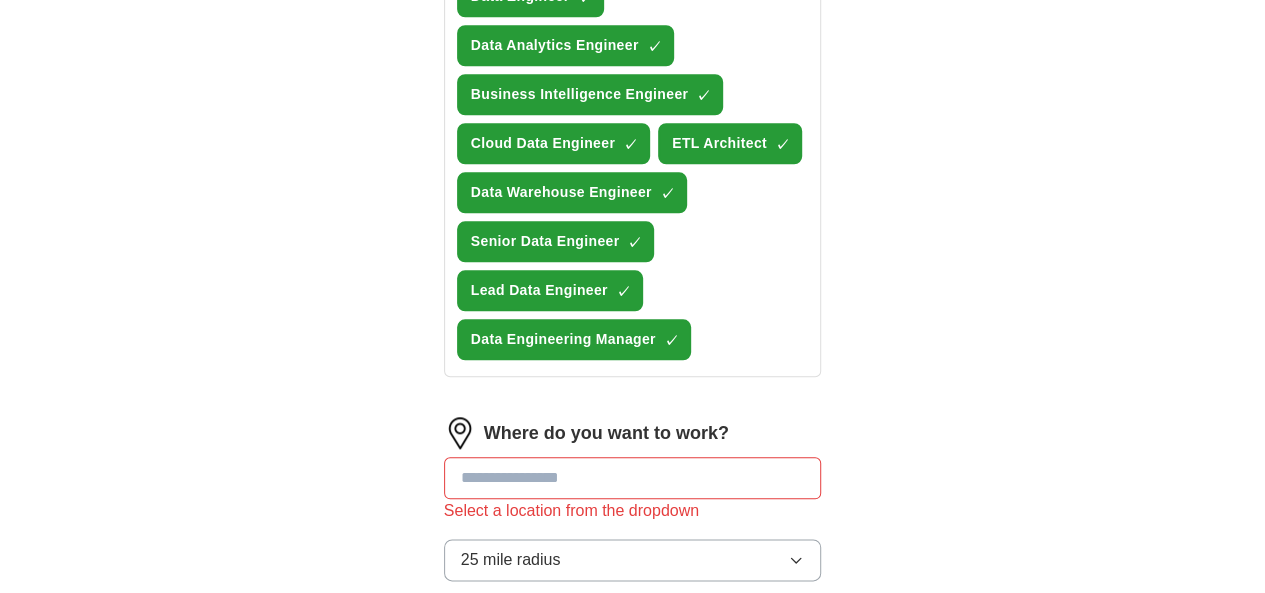click at bounding box center [633, 478] 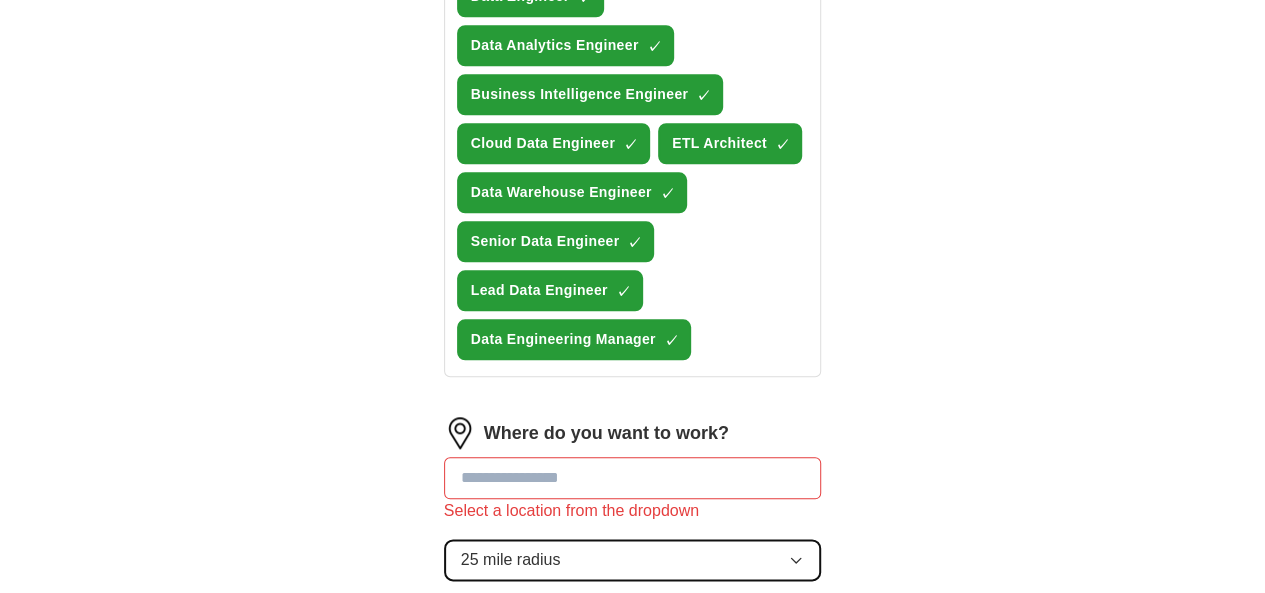 click 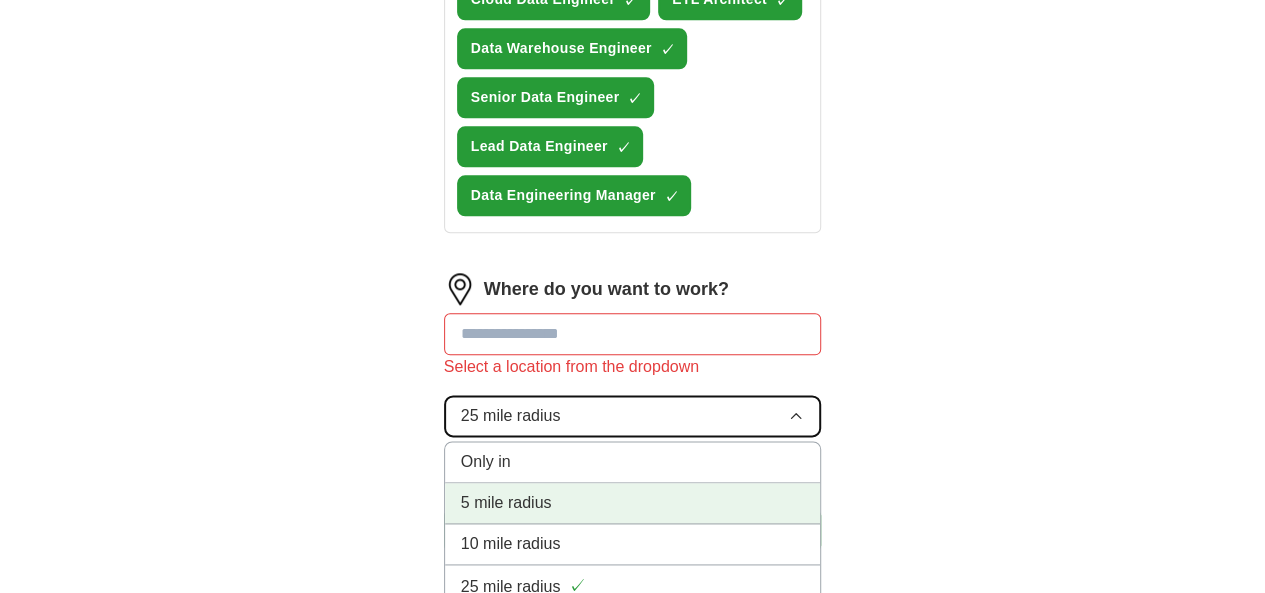 scroll, scrollTop: 1081, scrollLeft: 0, axis: vertical 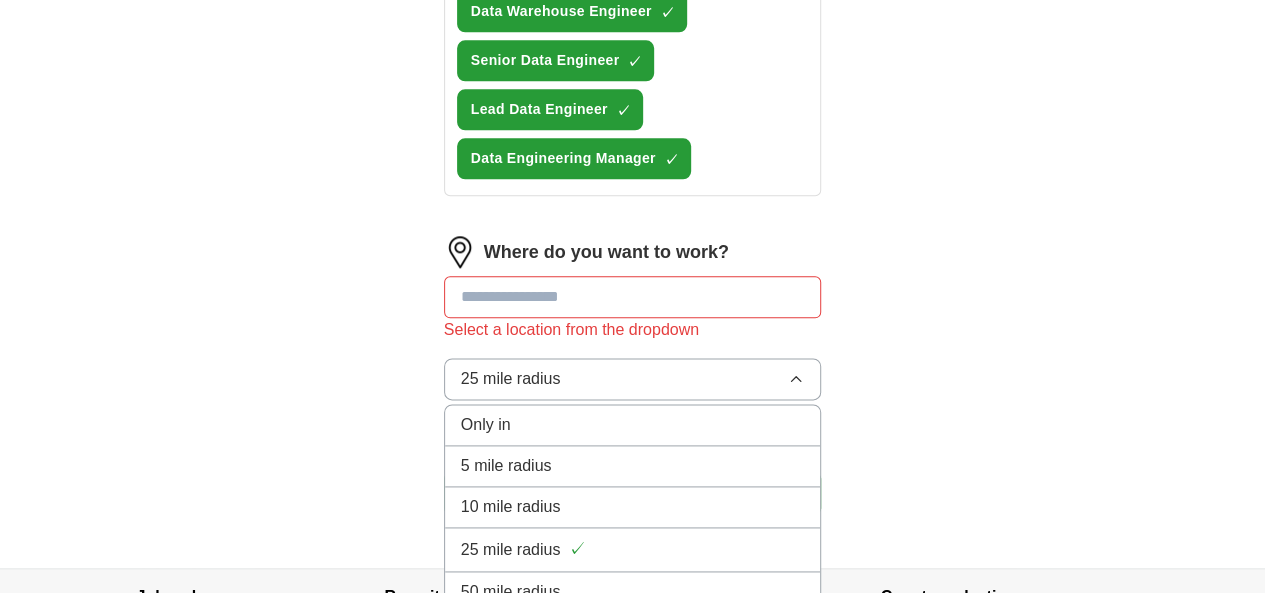 click on "100 mile radius" at bounding box center (633, 633) 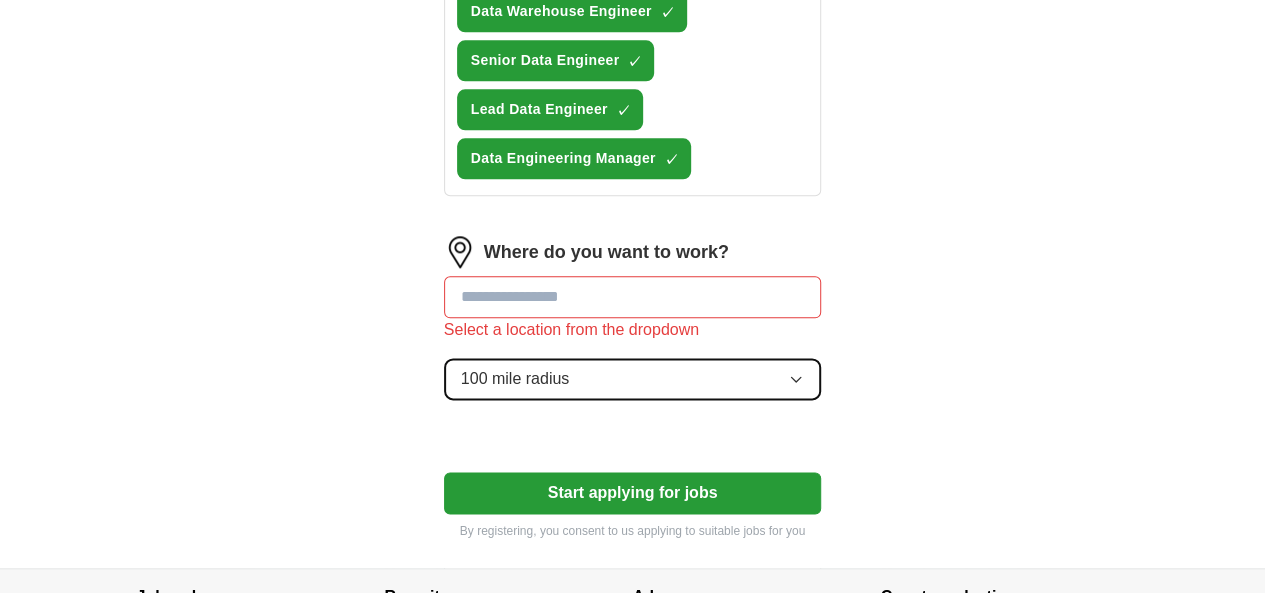 click 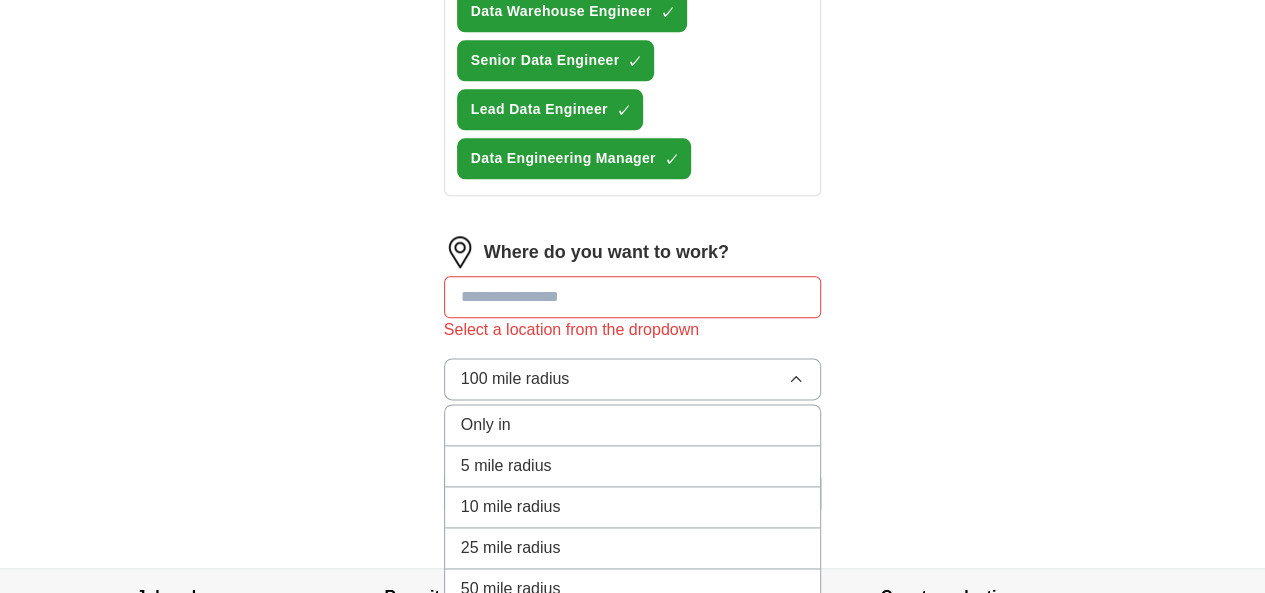 click on "100 mile radius ✓" at bounding box center (633, 631) 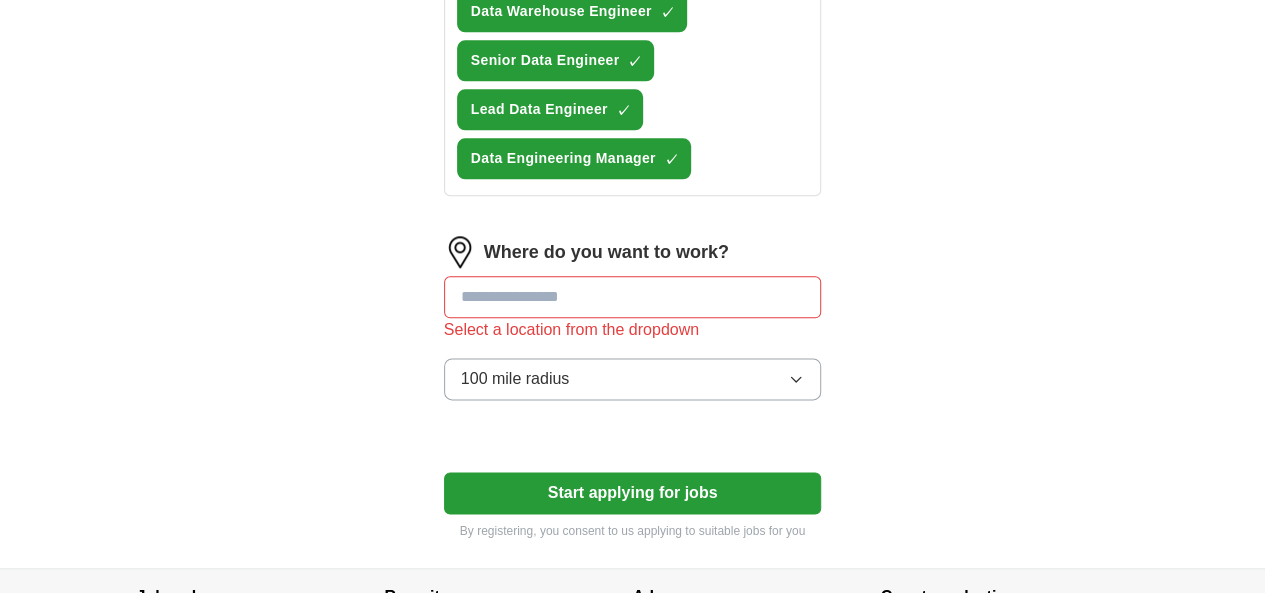 click at bounding box center [633, 297] 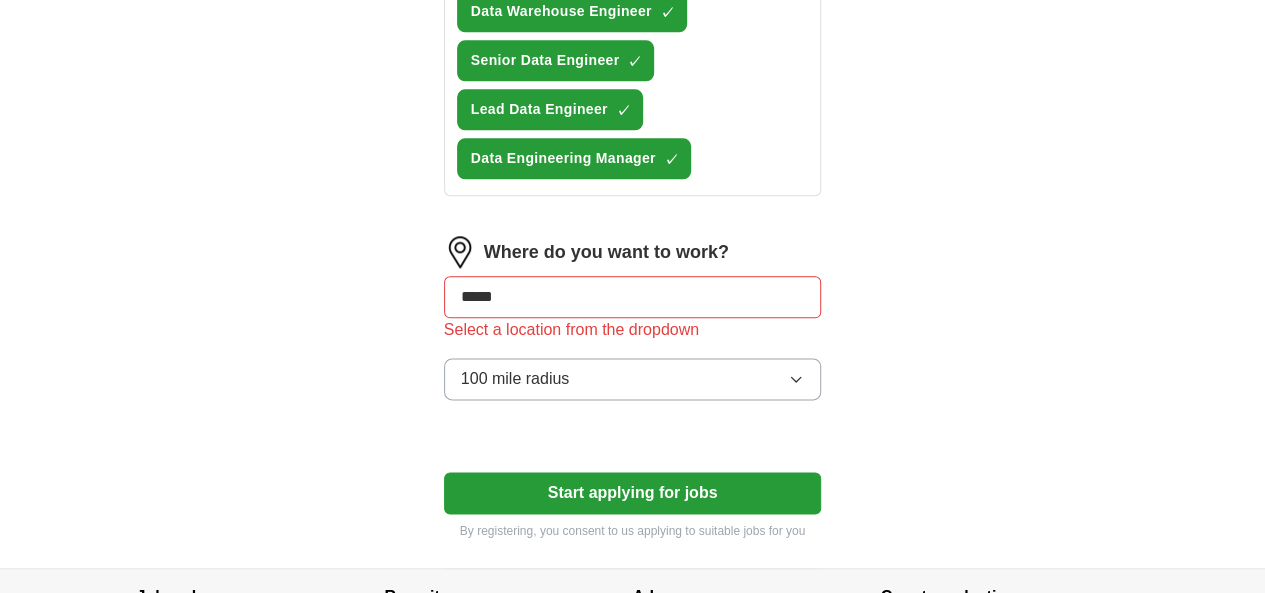 click on "**********" at bounding box center (633, -226) 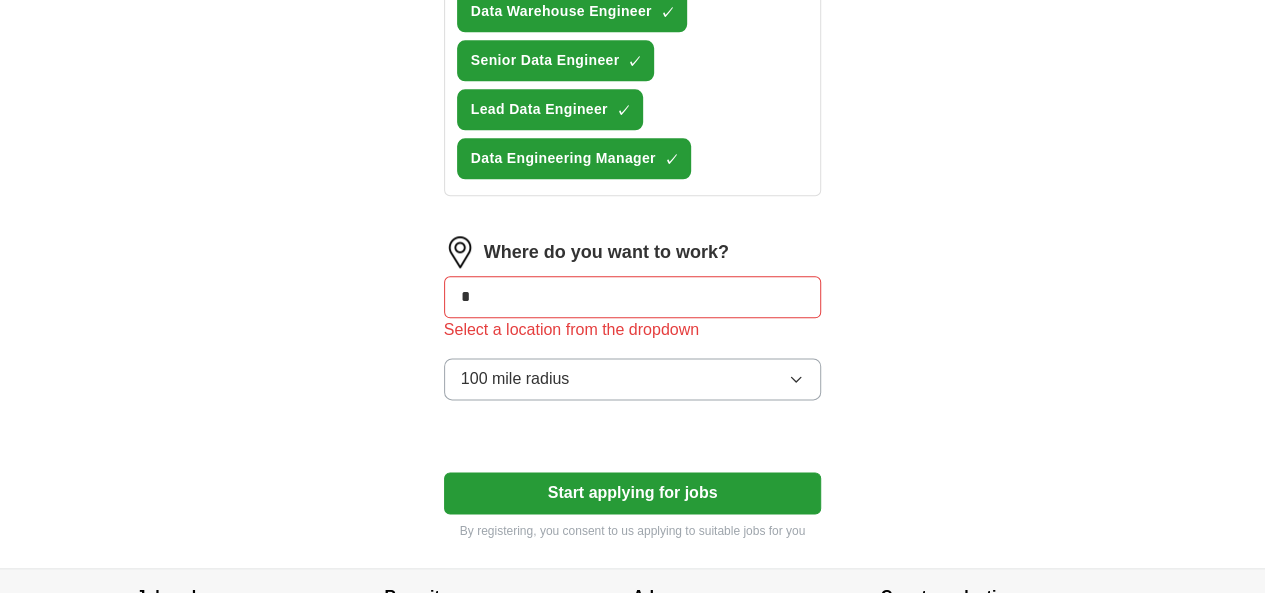 type on "*" 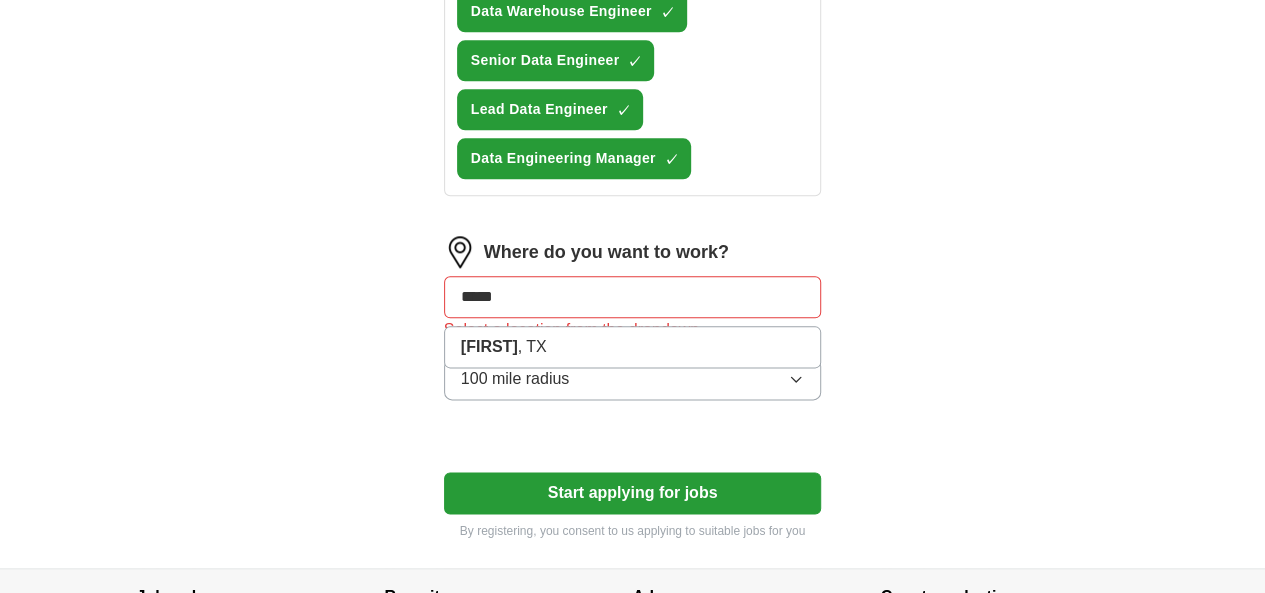 type on "*****" 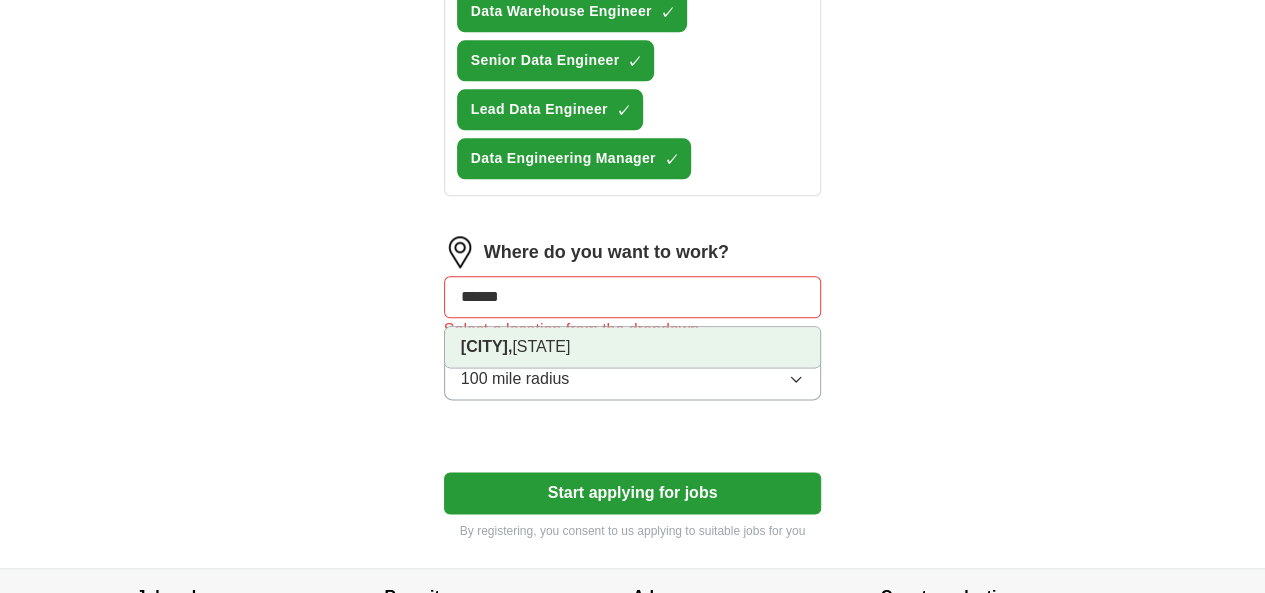 click on "[CITY],  [STATE]" at bounding box center (633, 347) 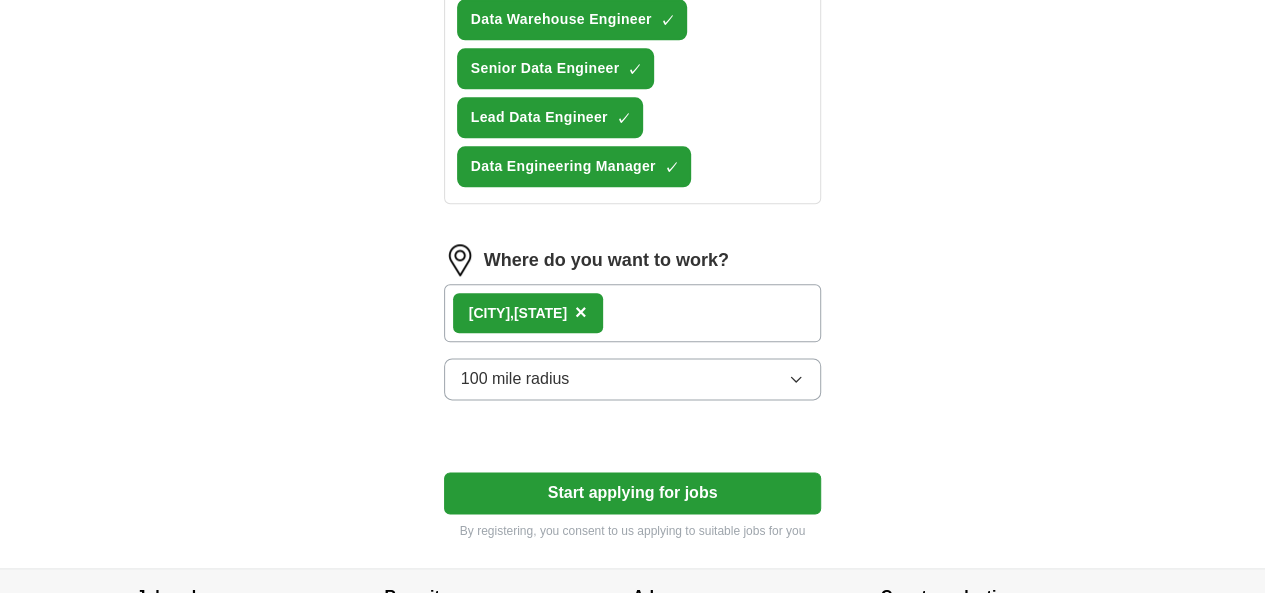 click on "**********" at bounding box center [633, -222] 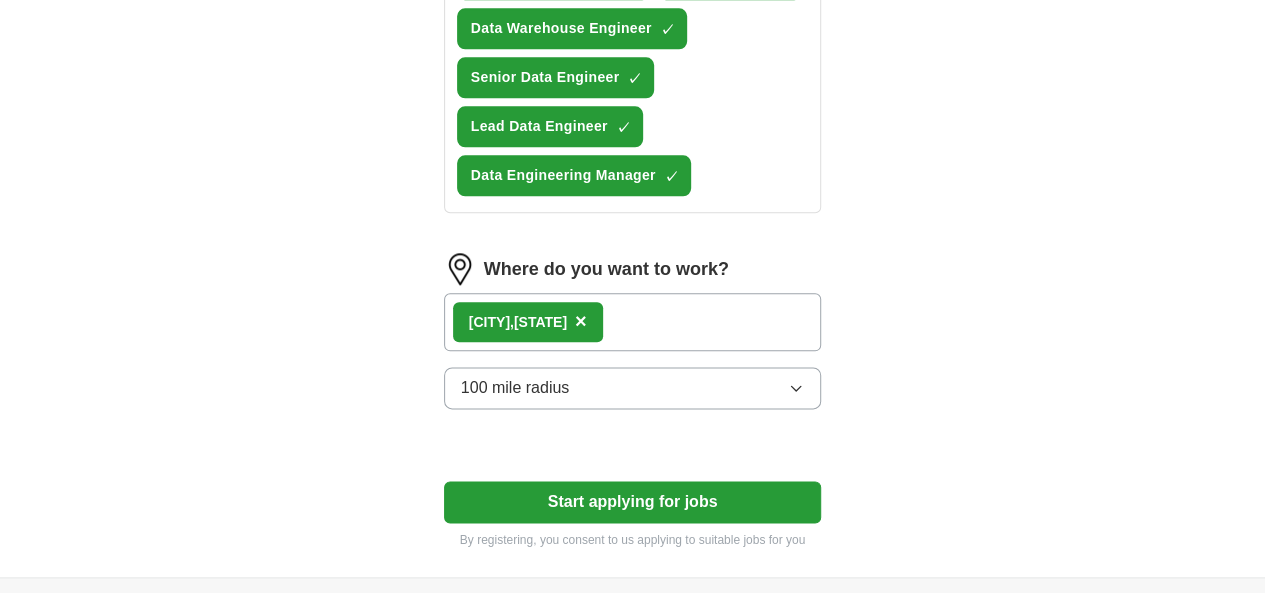 scroll, scrollTop: 1073, scrollLeft: 0, axis: vertical 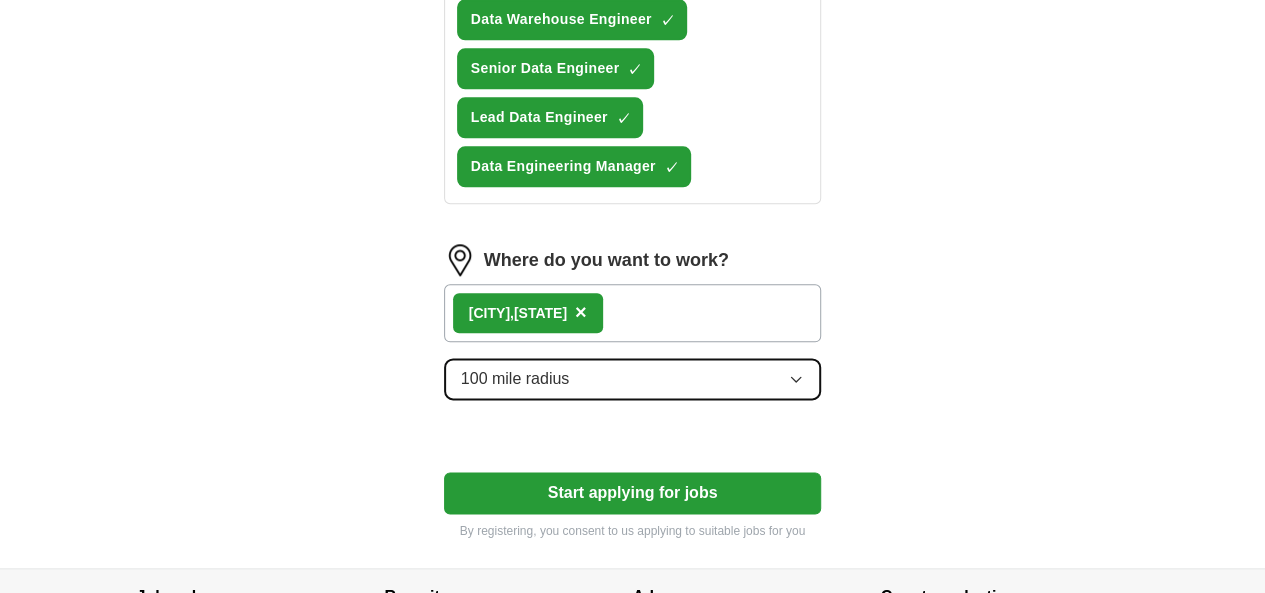 click 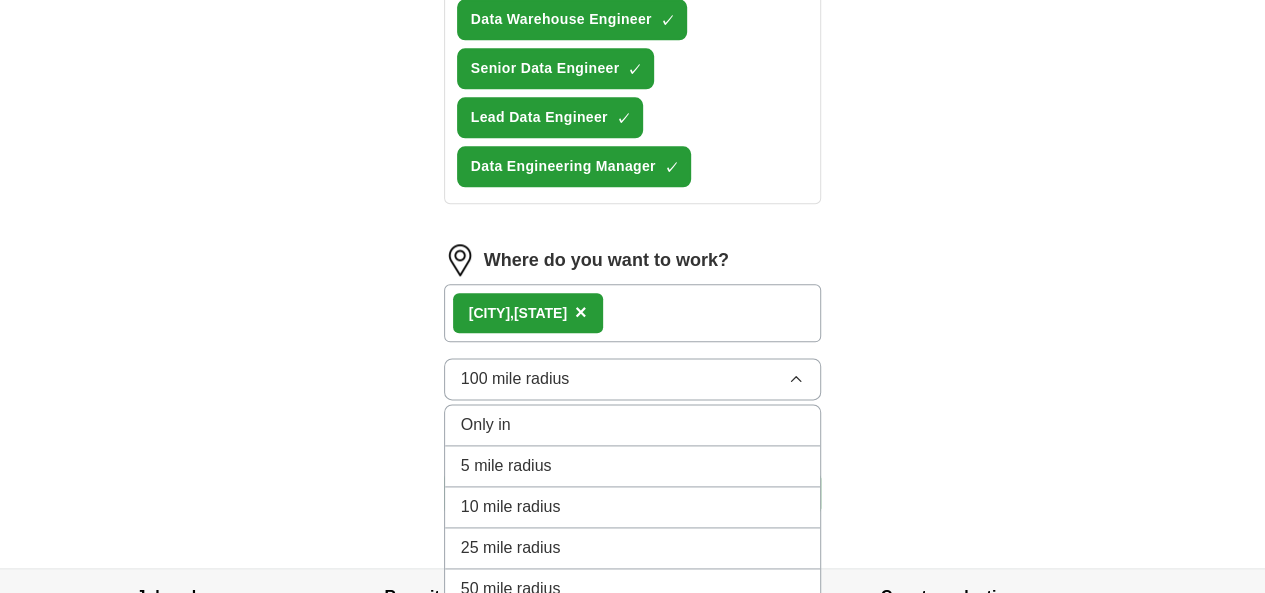click on "**********" at bounding box center [633, -222] 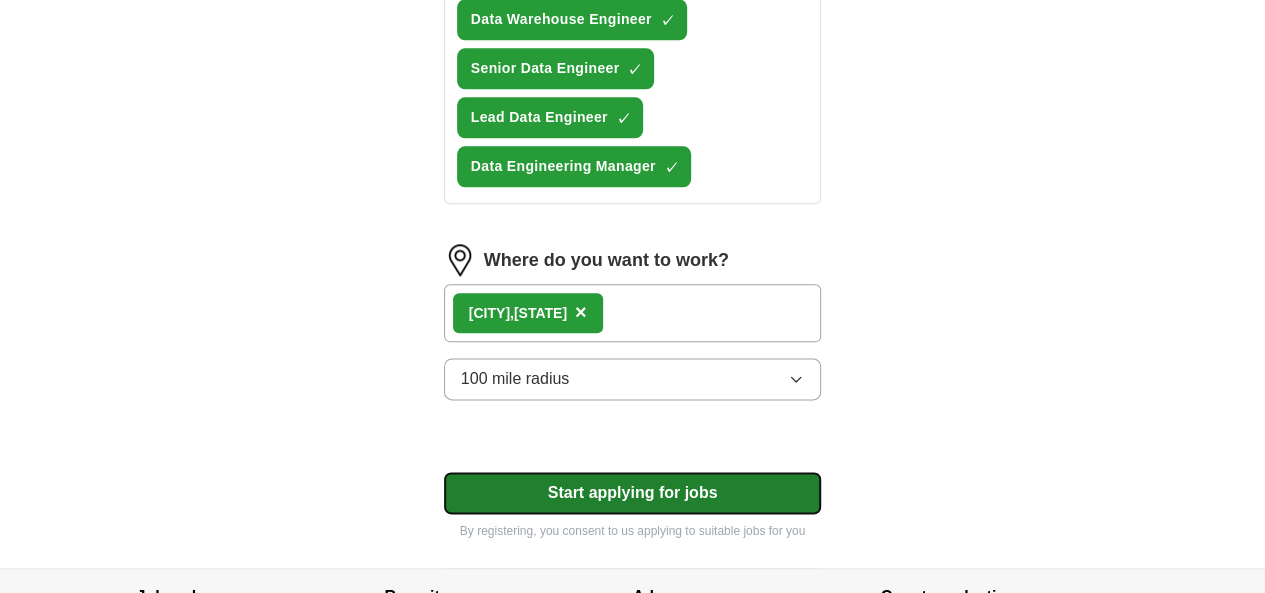 click on "Start applying for jobs" at bounding box center [633, 493] 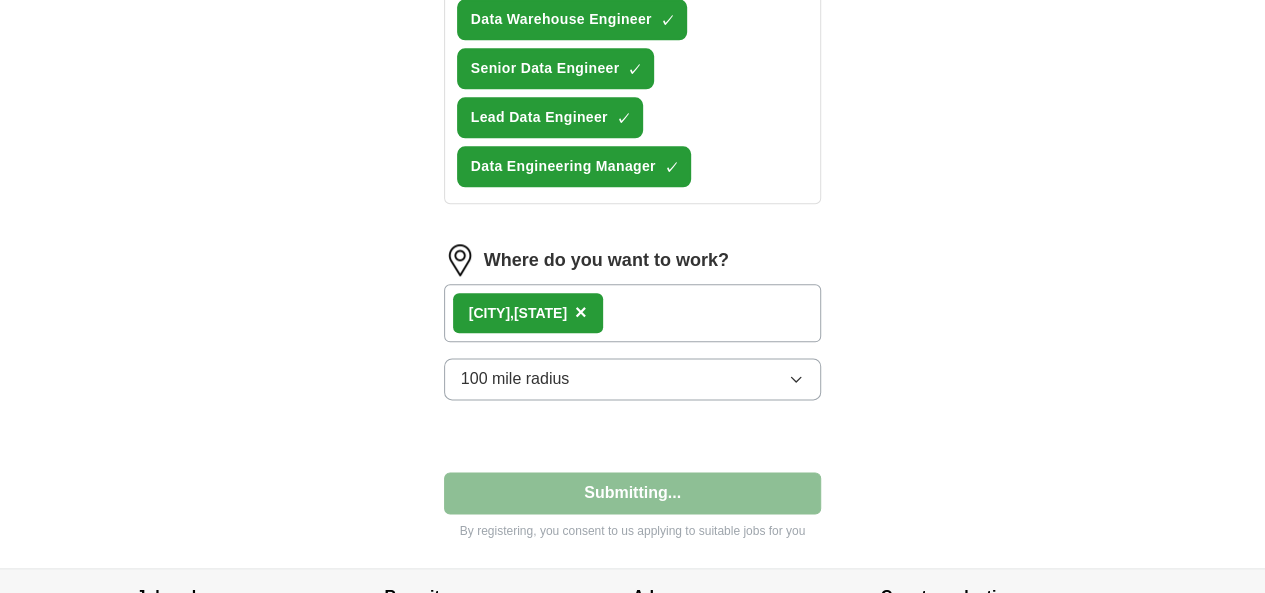 select on "**" 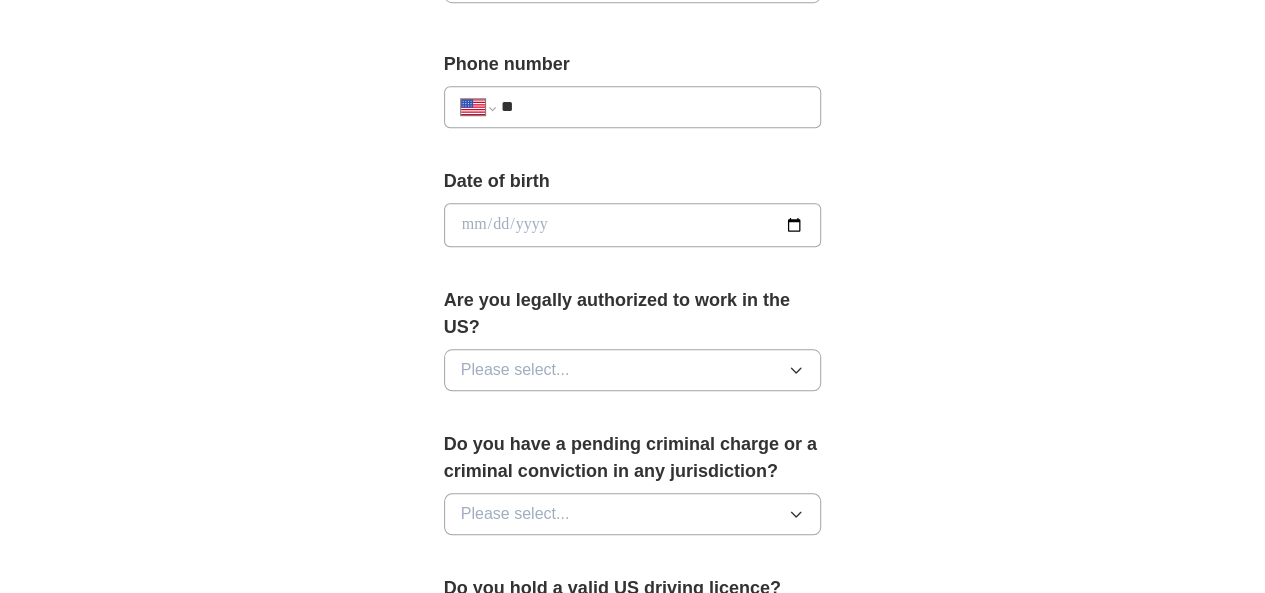 scroll, scrollTop: 800, scrollLeft: 0, axis: vertical 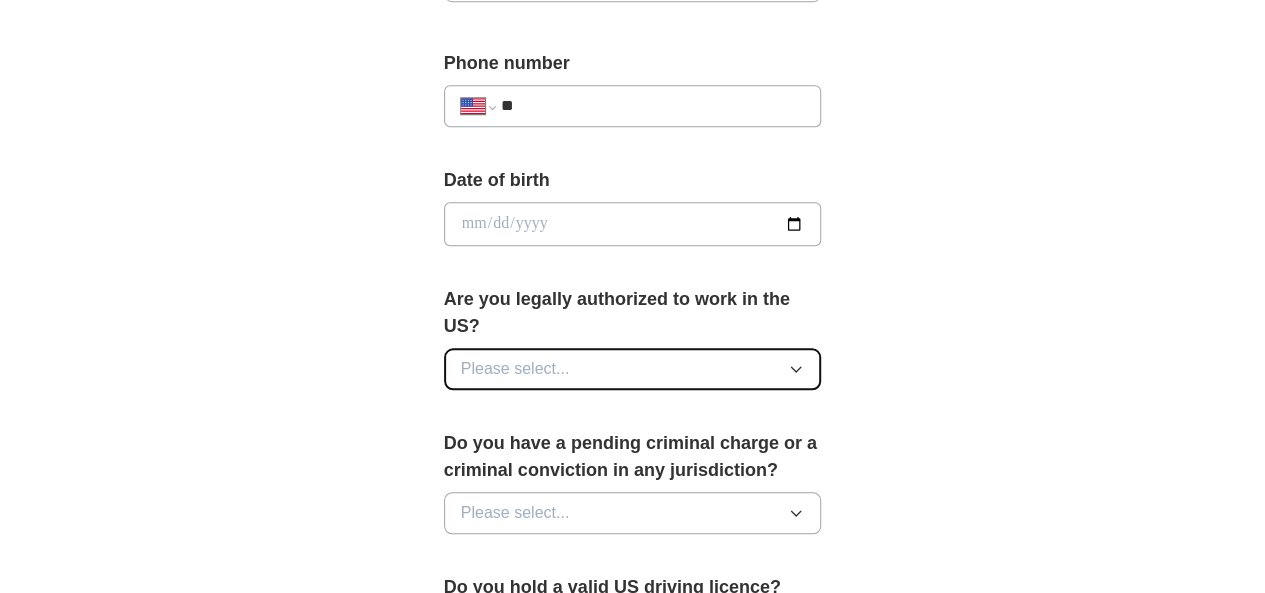 click 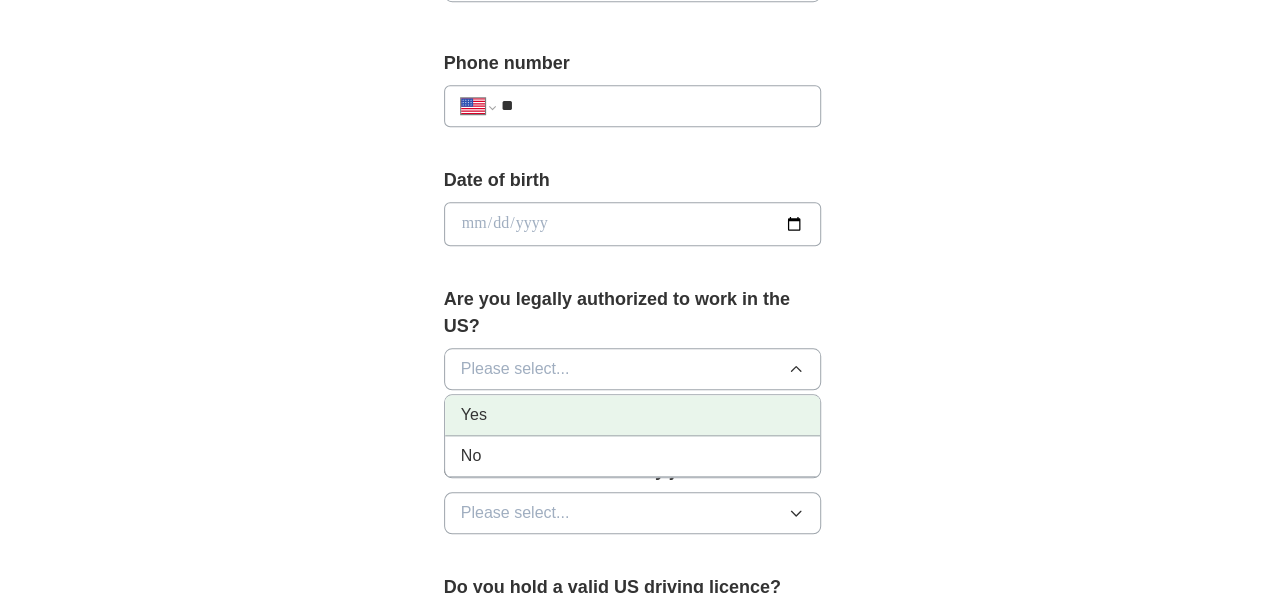 click on "Yes" at bounding box center [633, 415] 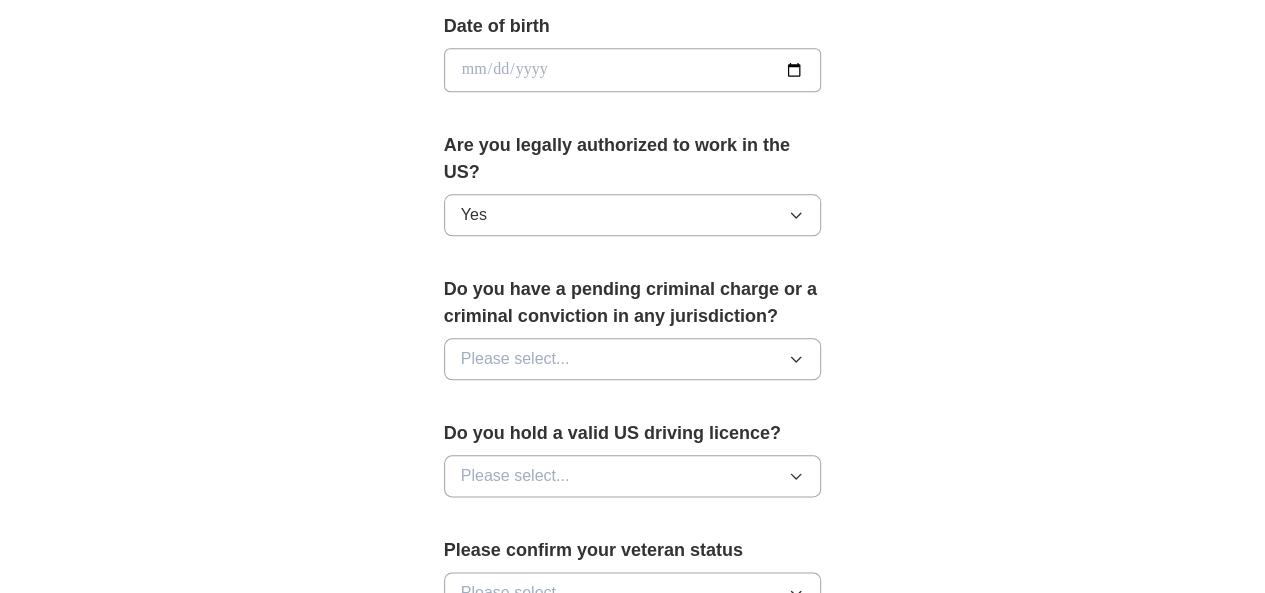 scroll, scrollTop: 1000, scrollLeft: 0, axis: vertical 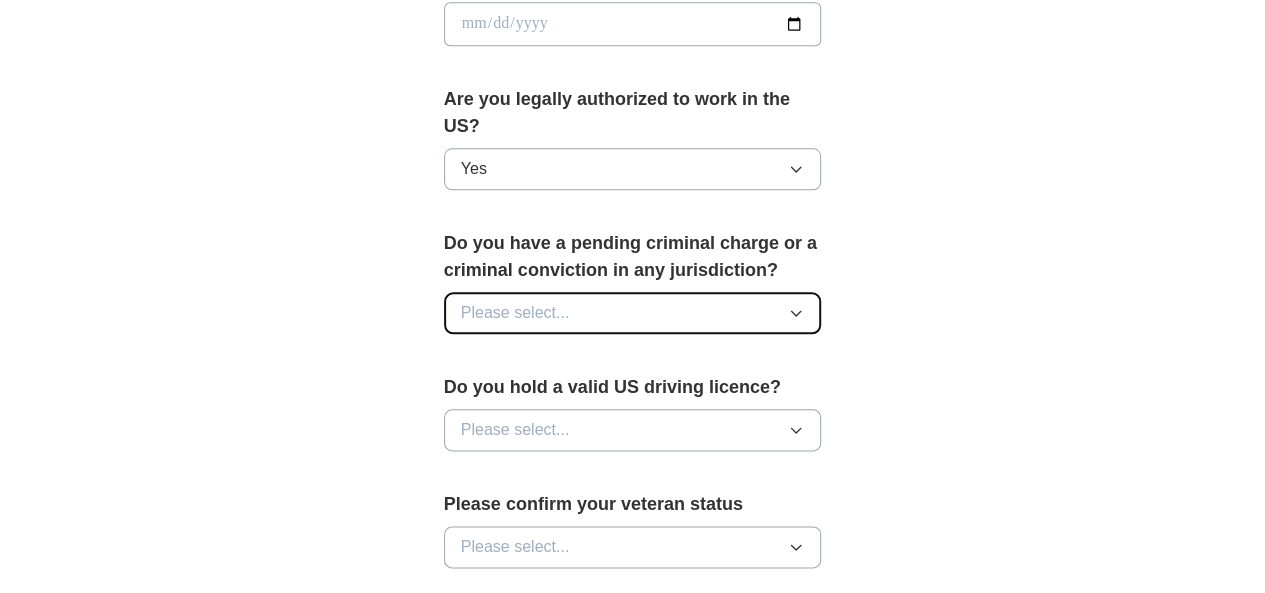 click 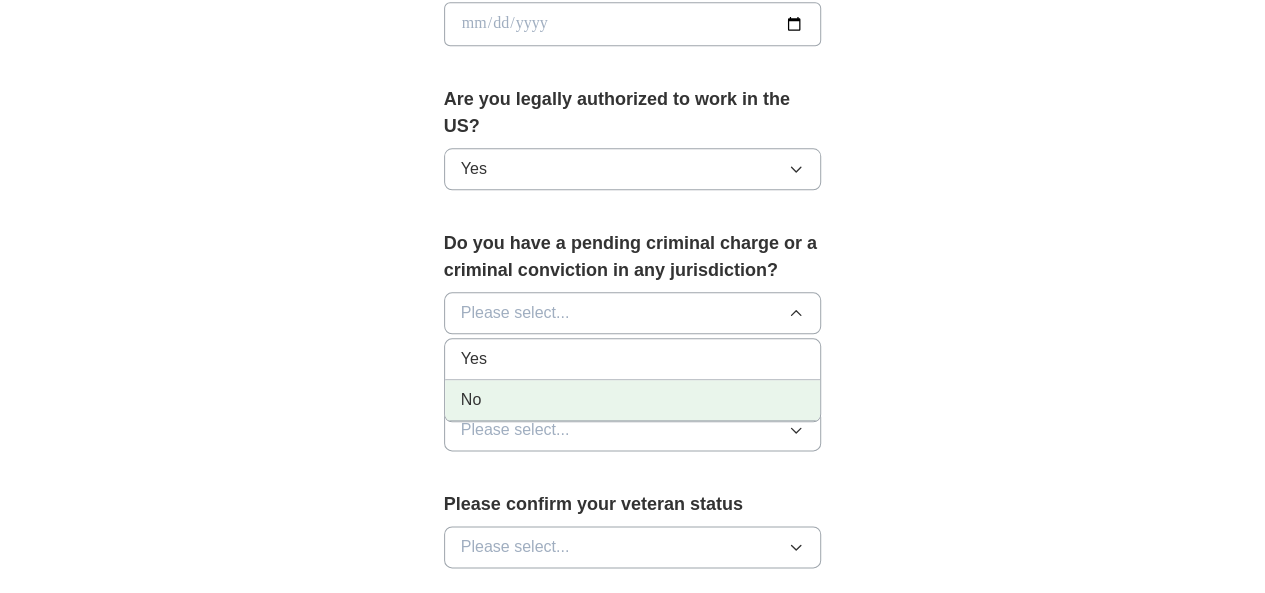 click on "No" at bounding box center [633, 400] 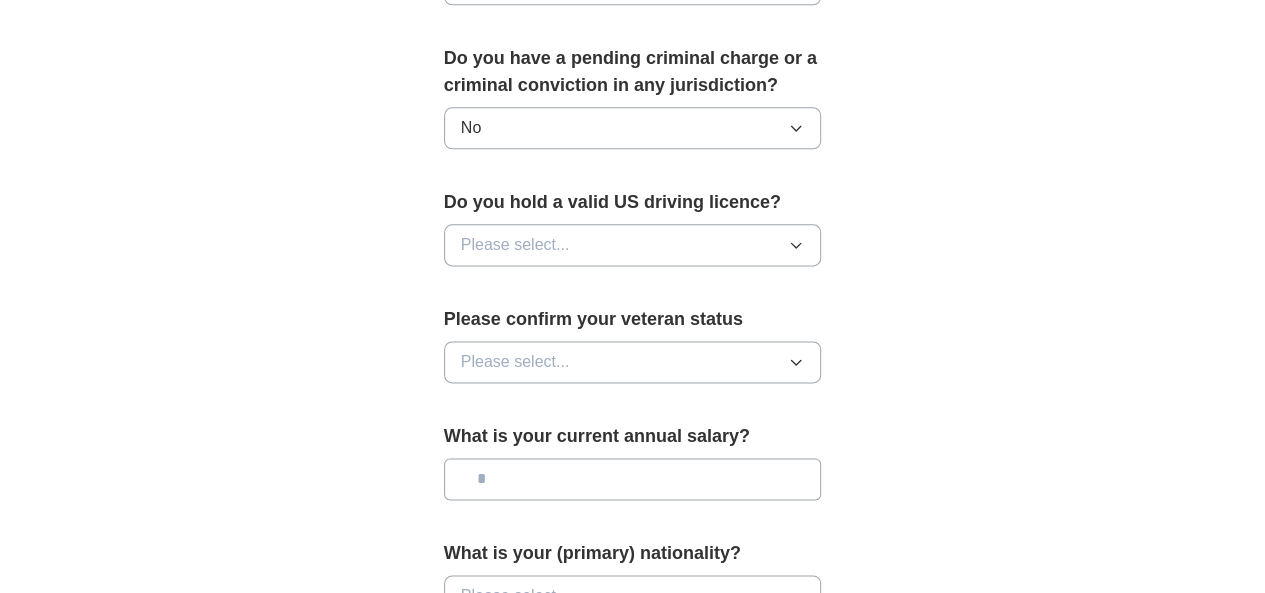 scroll, scrollTop: 1200, scrollLeft: 0, axis: vertical 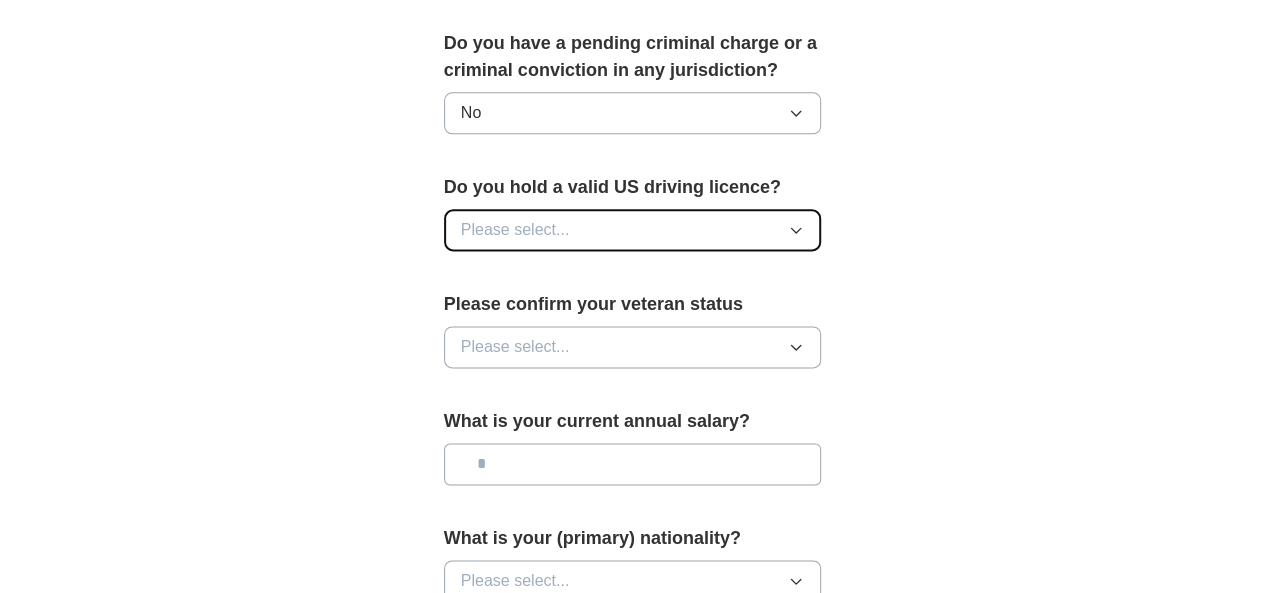 click 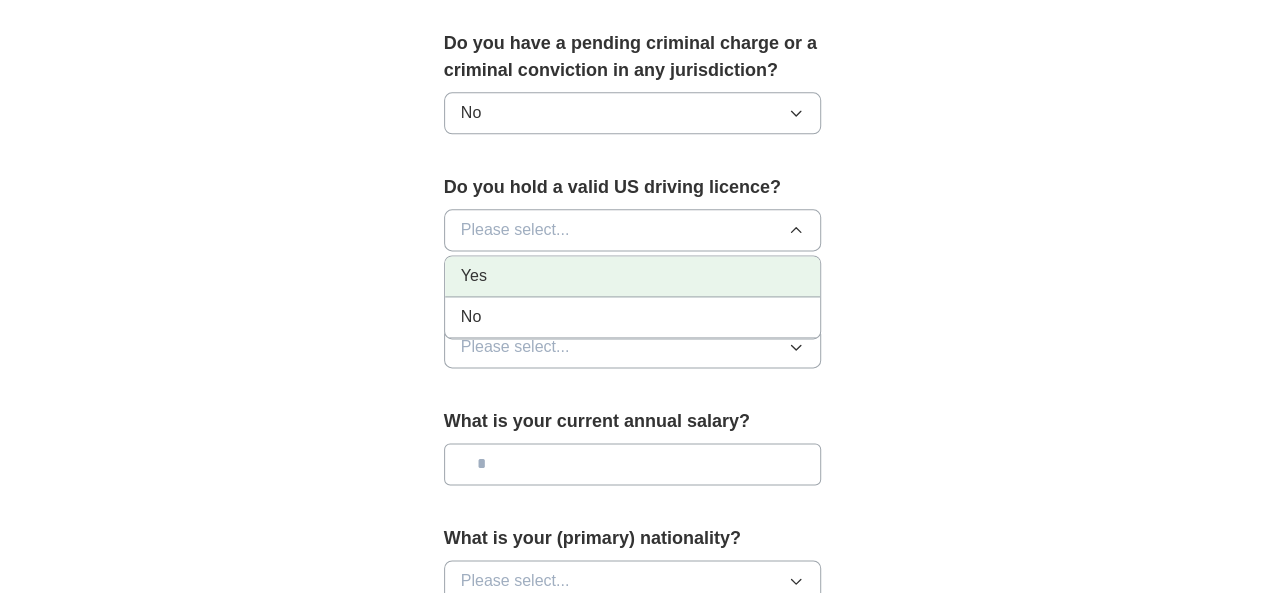 click on "Yes" at bounding box center (633, 276) 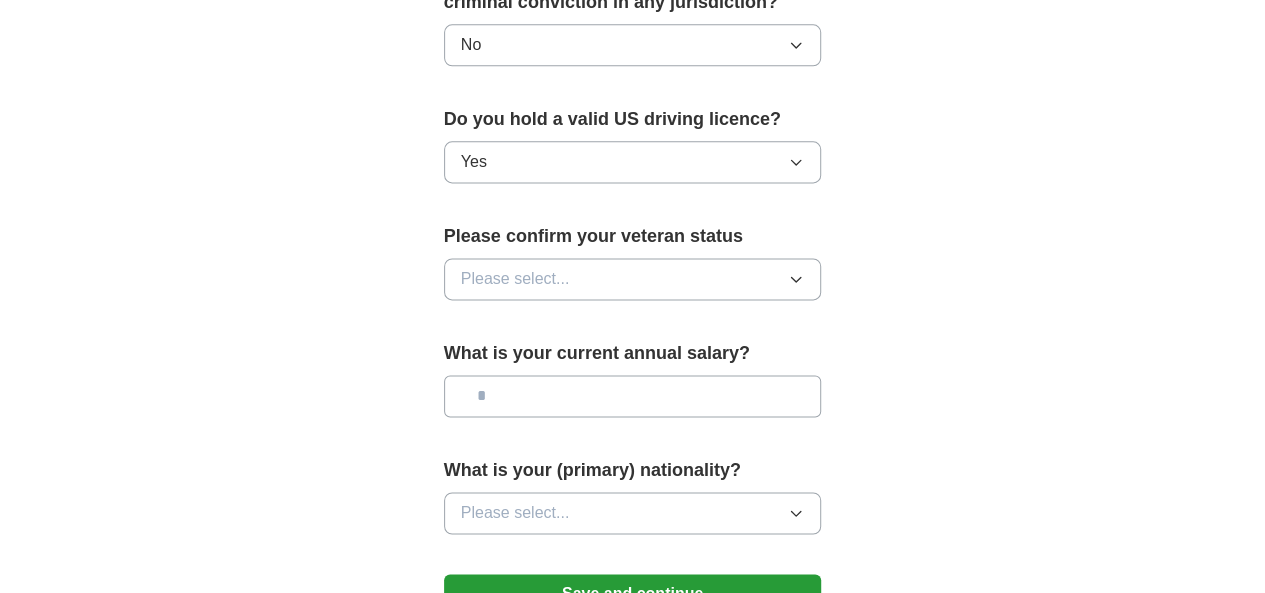 scroll, scrollTop: 1300, scrollLeft: 0, axis: vertical 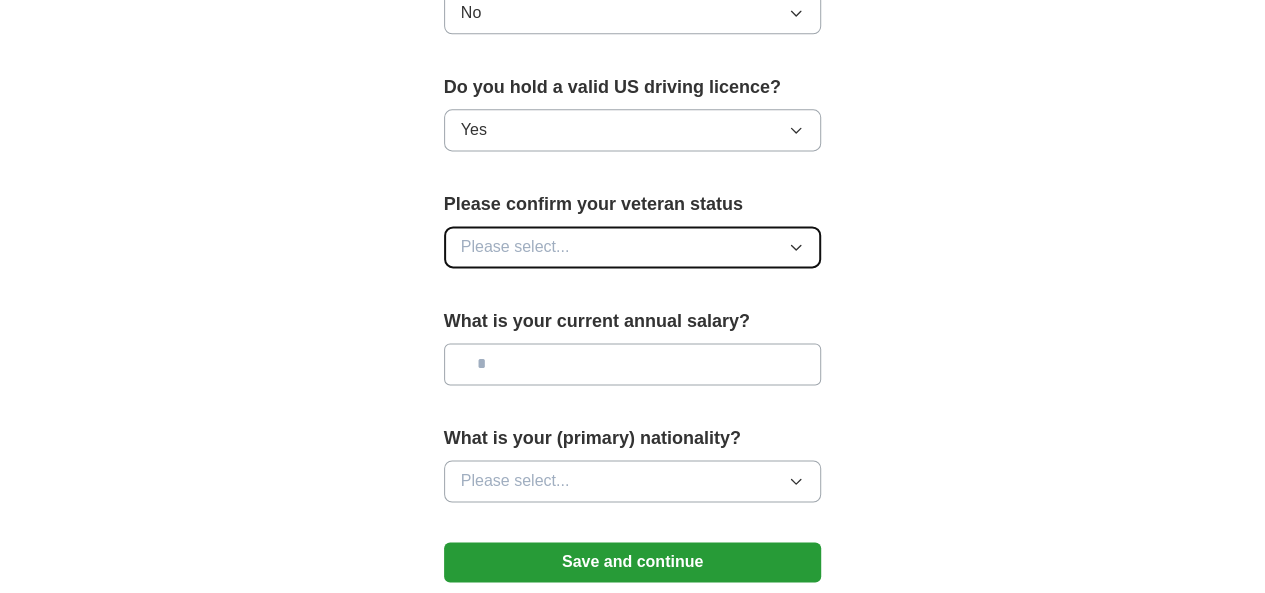 click 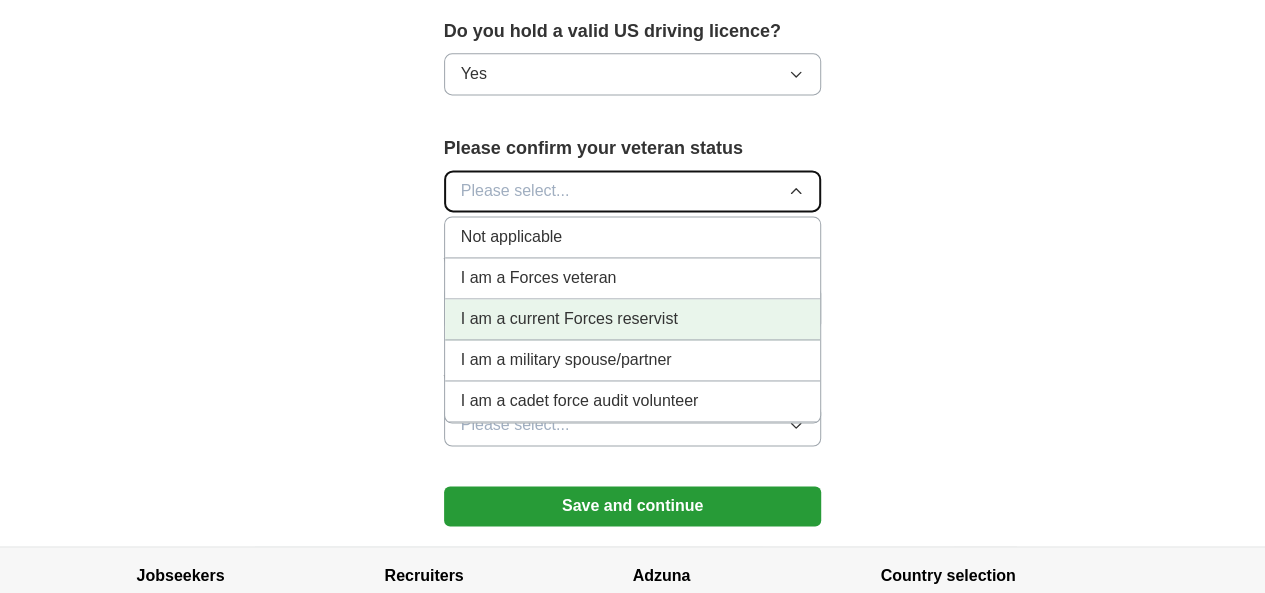 scroll, scrollTop: 1400, scrollLeft: 0, axis: vertical 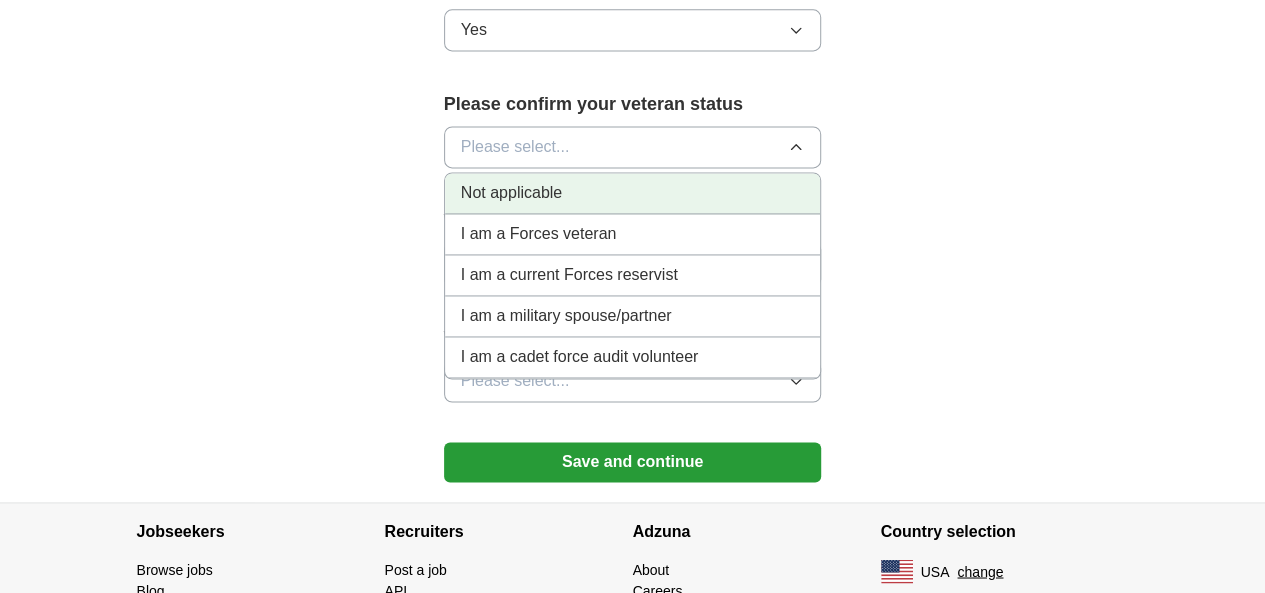 click on "Not applicable" at bounding box center (633, 193) 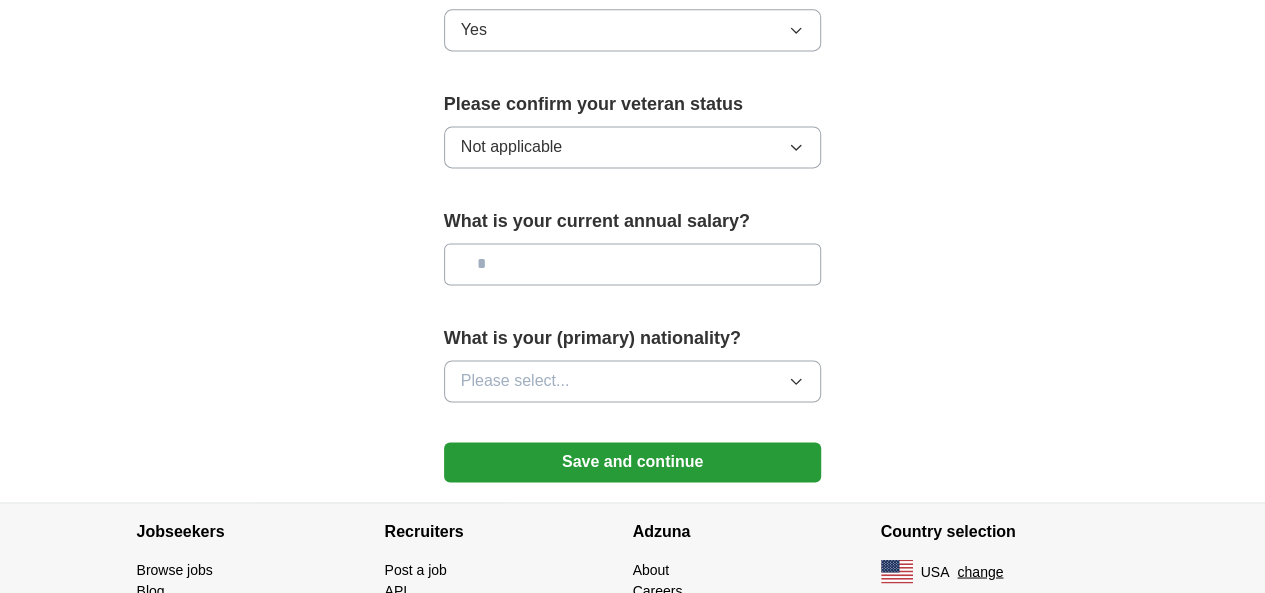 click at bounding box center (633, 264) 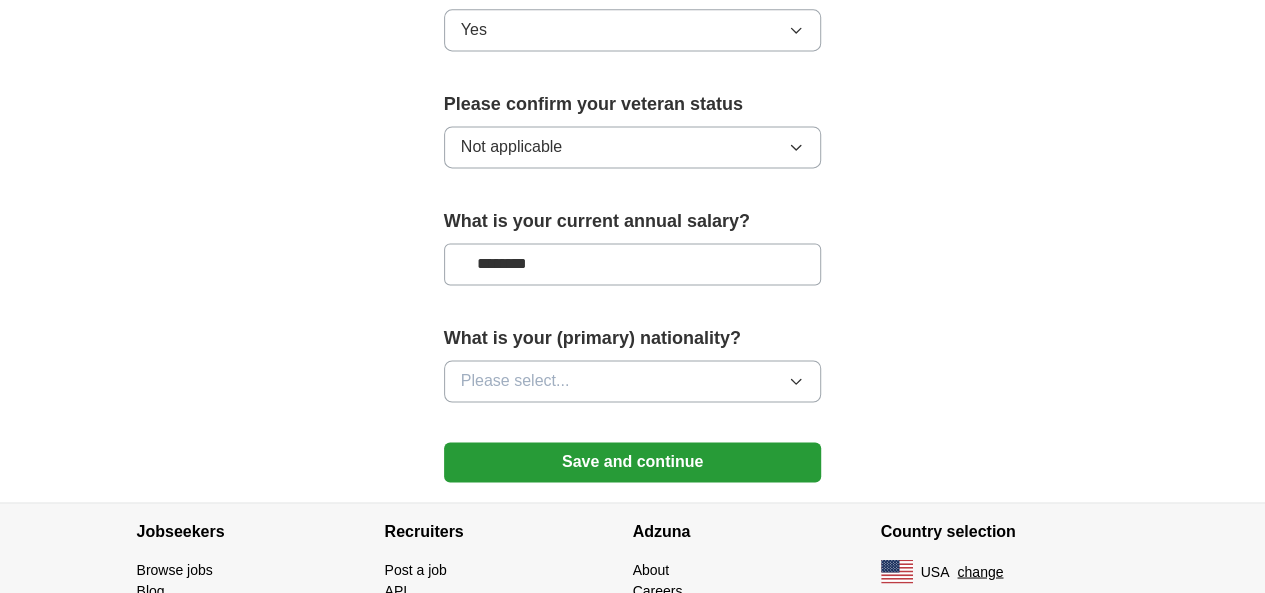 type on "********" 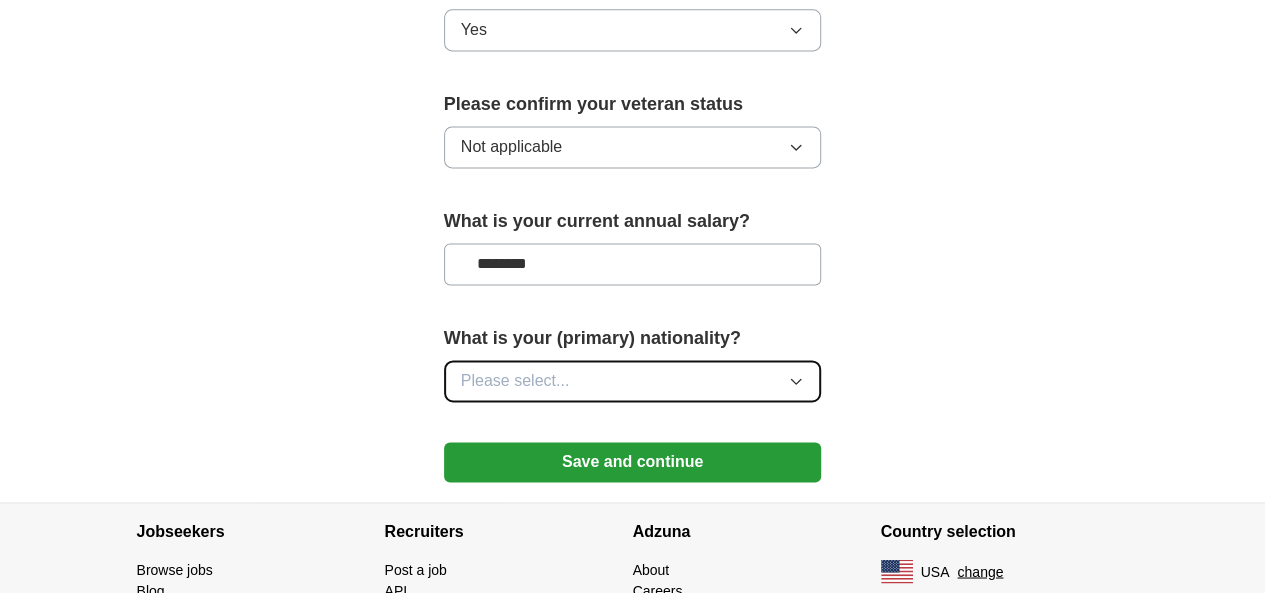 click 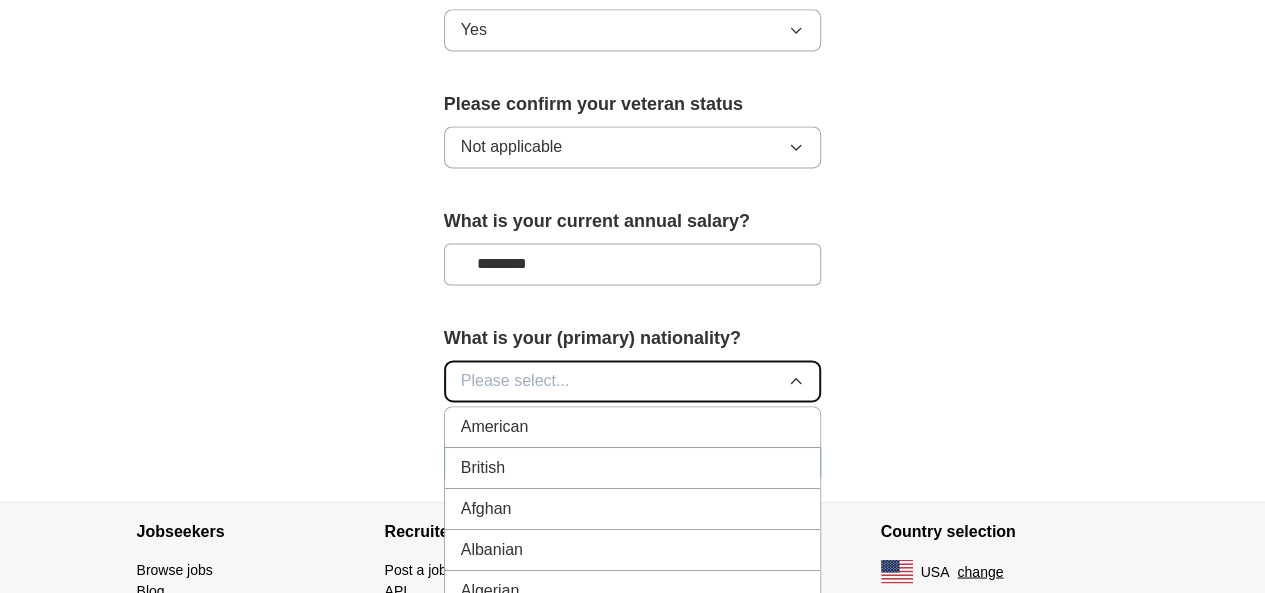 type 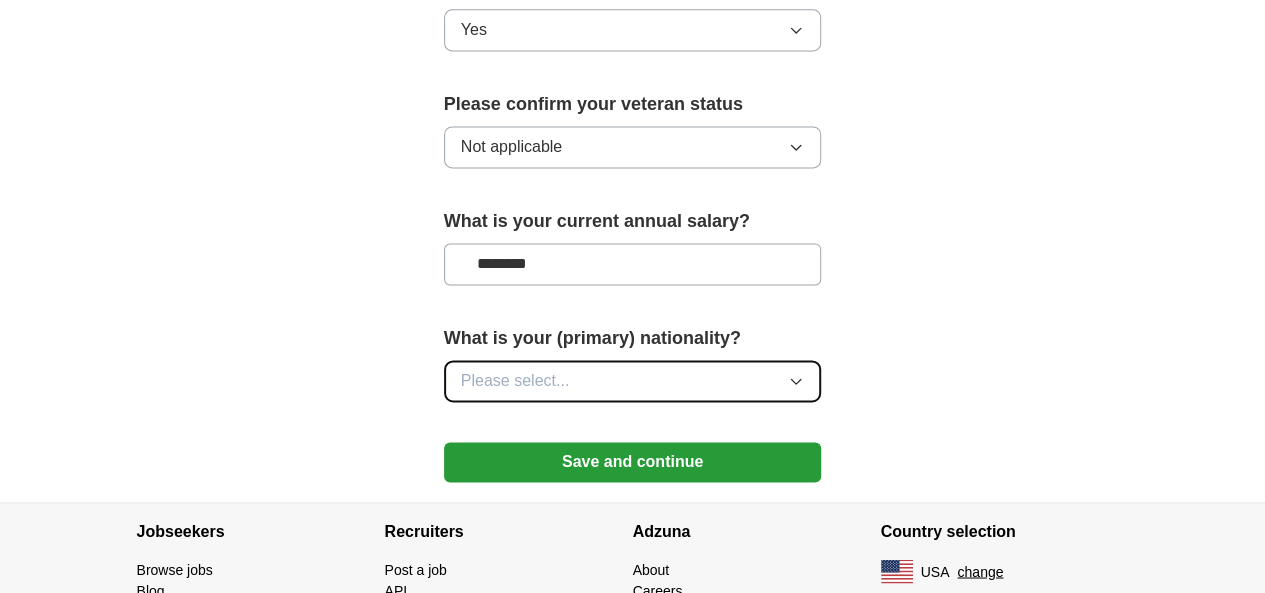 click on "Please select..." at bounding box center [633, 381] 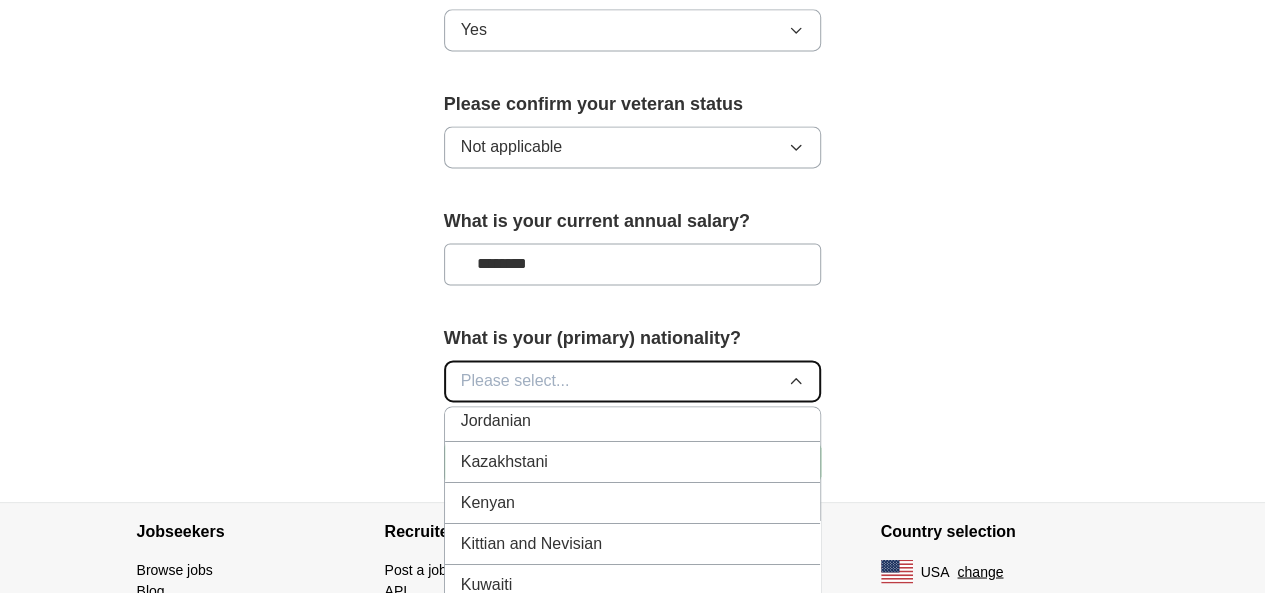 scroll, scrollTop: 3700, scrollLeft: 0, axis: vertical 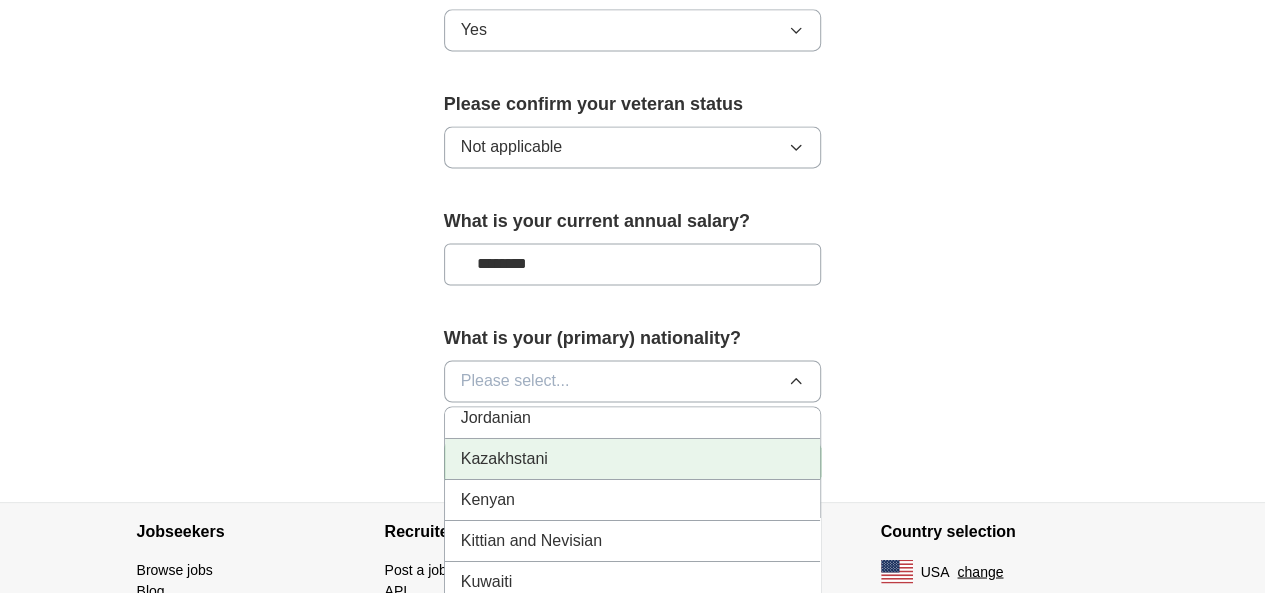 click on "Kazakhstani" at bounding box center (633, 458) 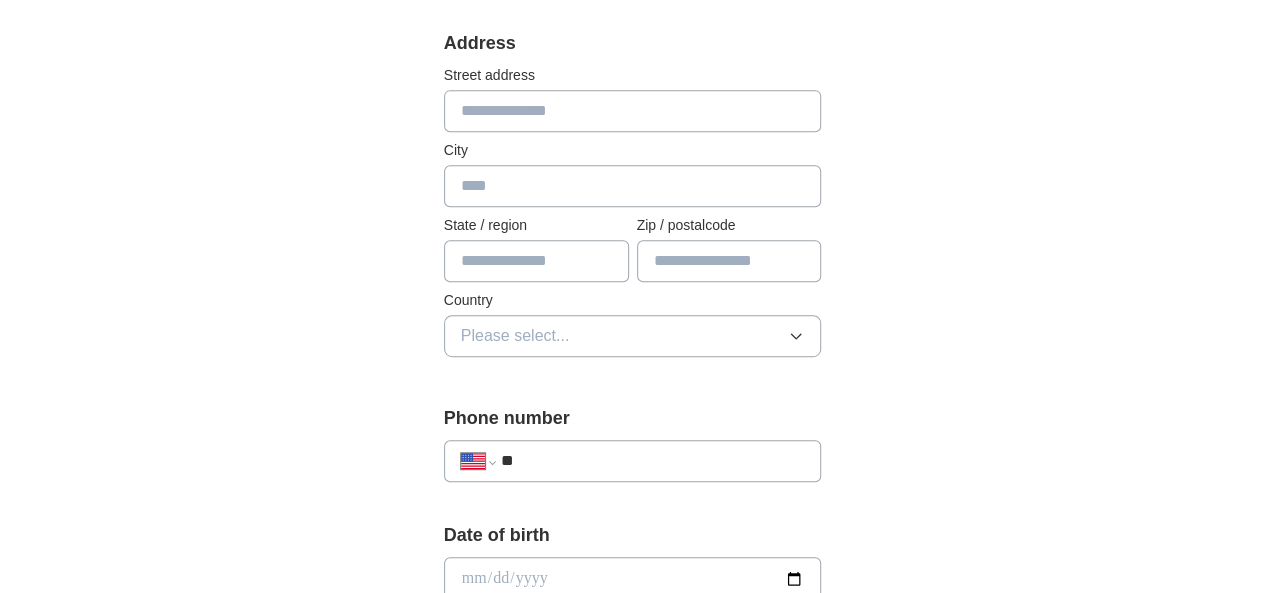 scroll, scrollTop: 400, scrollLeft: 0, axis: vertical 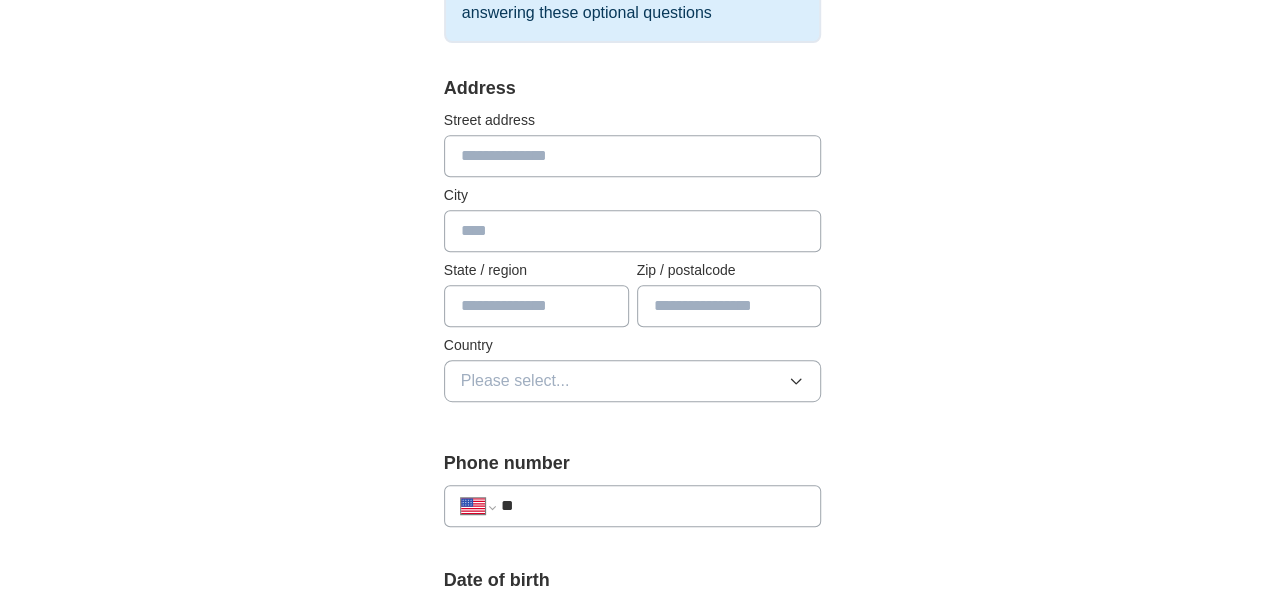 click at bounding box center [633, 231] 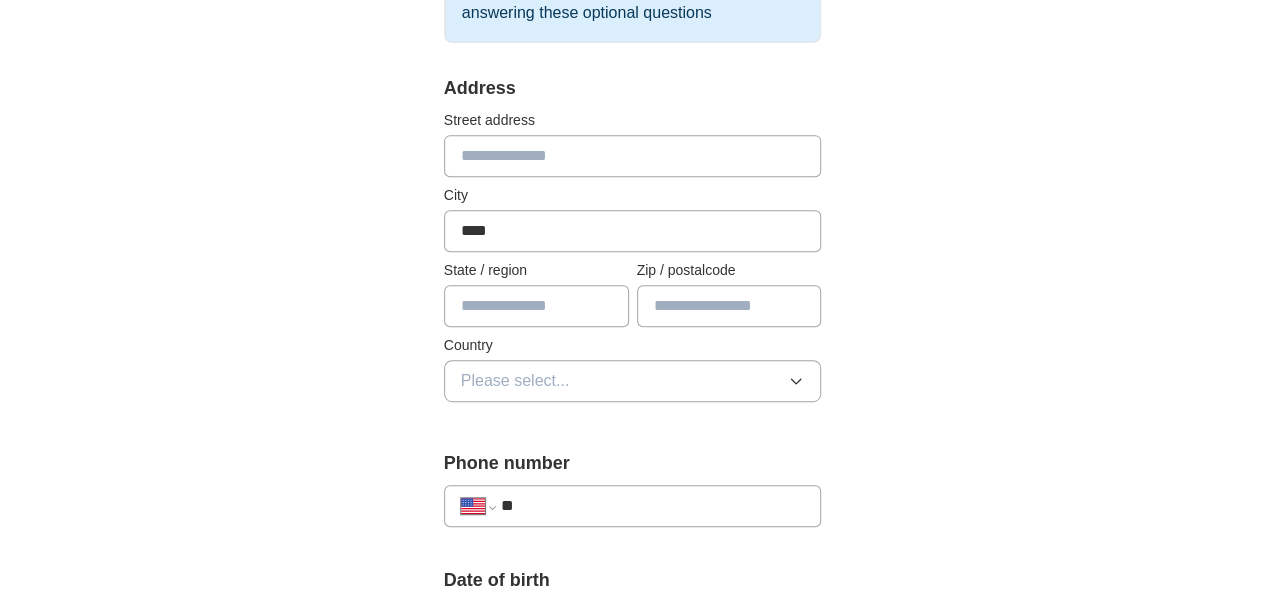 type on "**********" 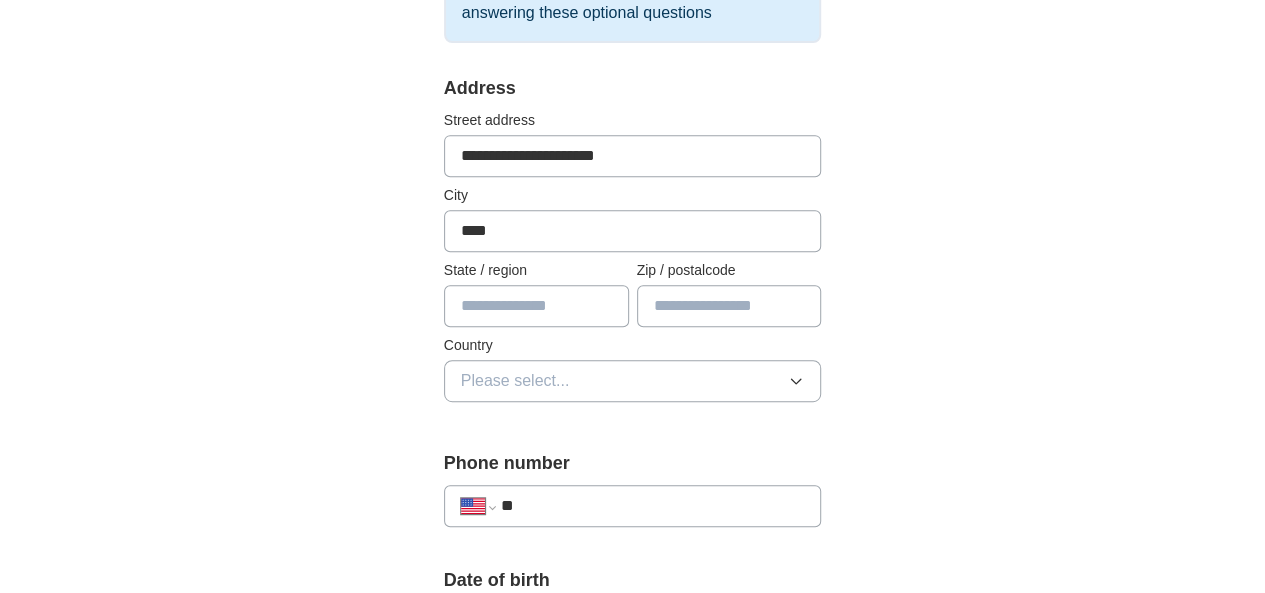 type on "**" 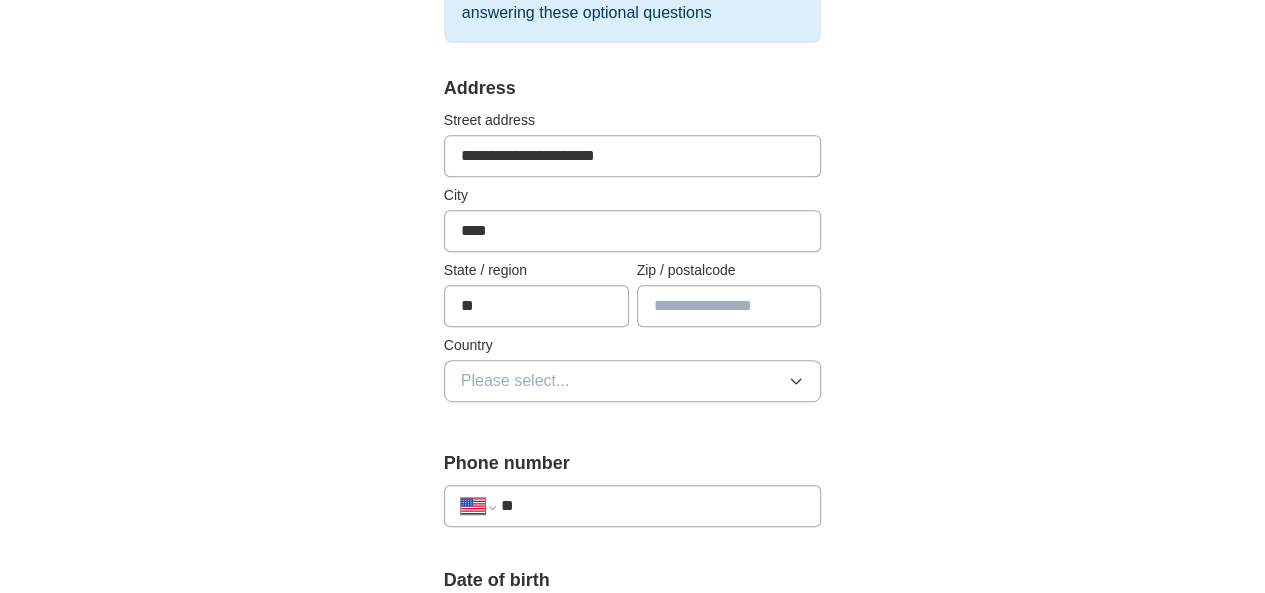 type on "*****" 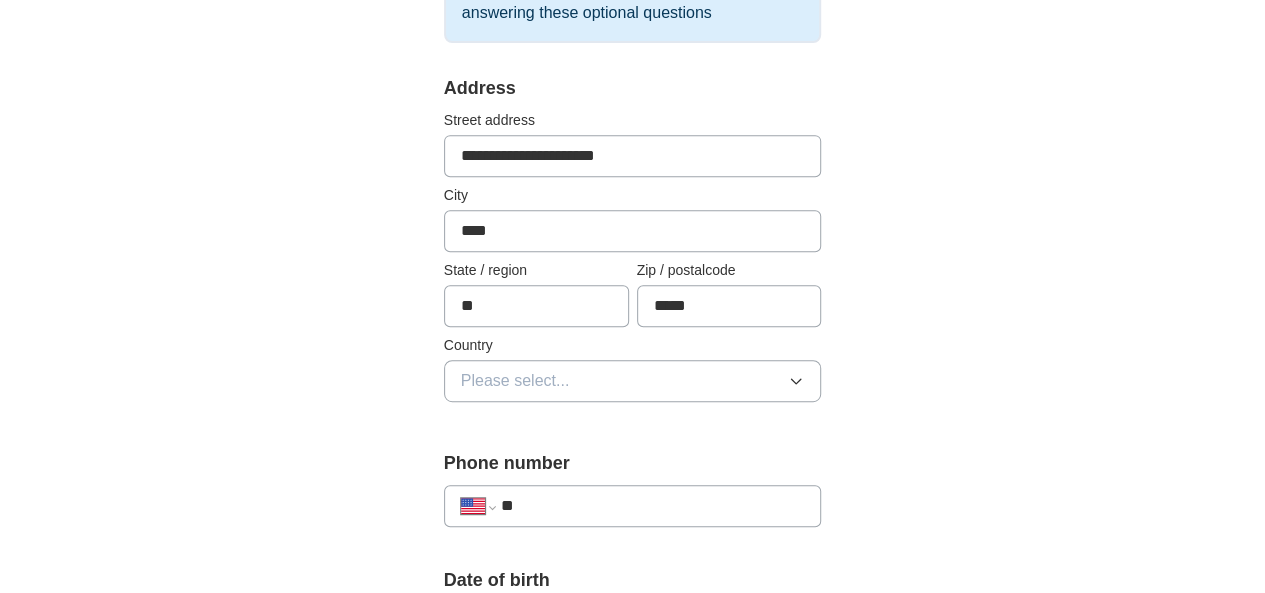 drag, startPoint x: 588, startPoint y: 157, endPoint x: 361, endPoint y: 195, distance: 230.15865 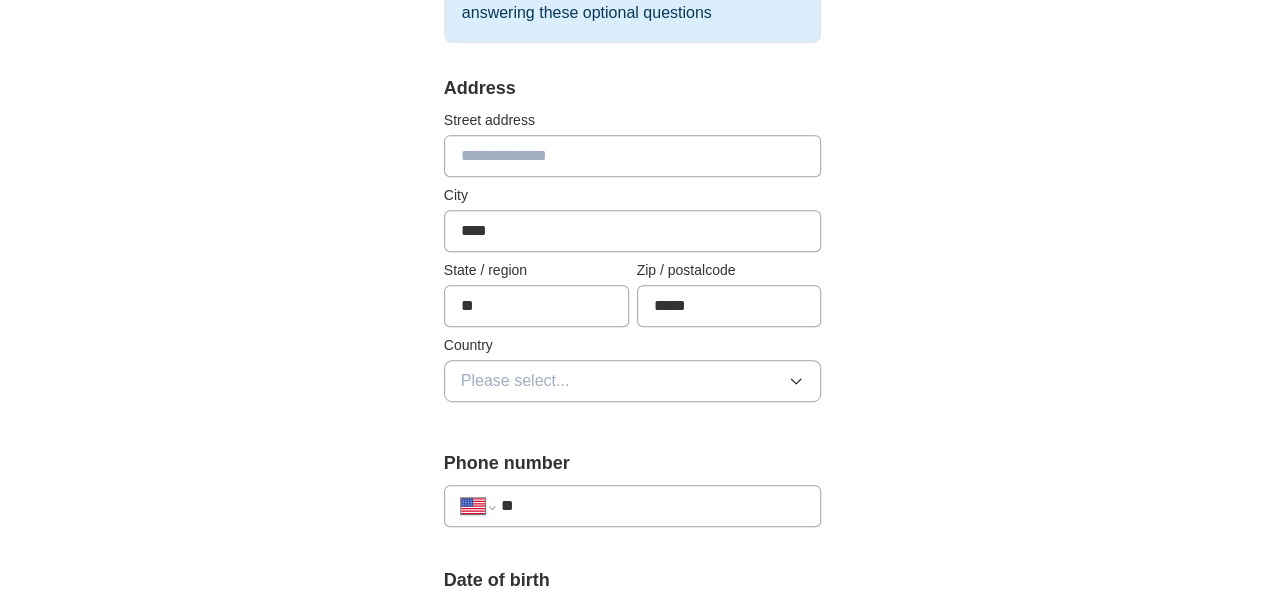 type 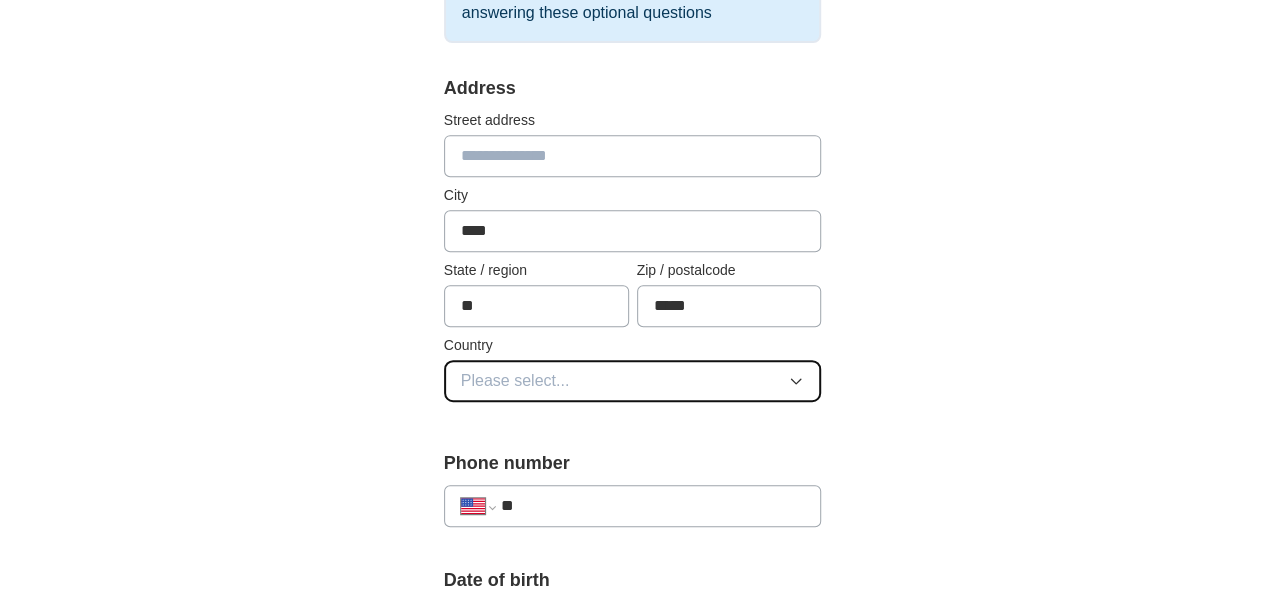 click 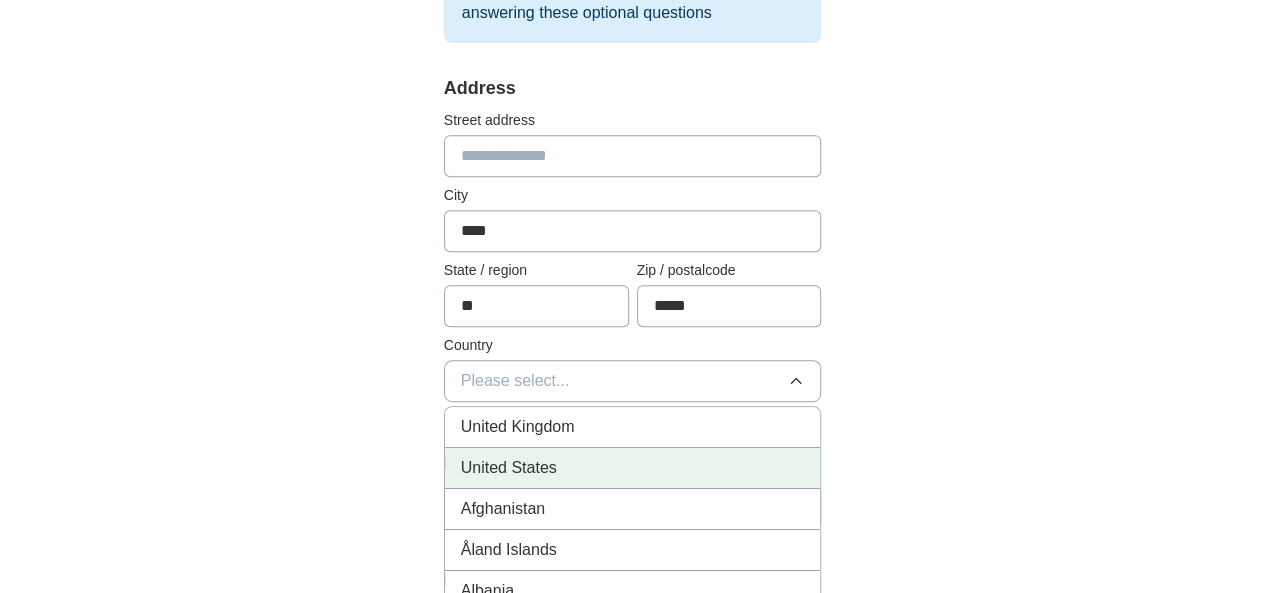click on "United States" at bounding box center (633, 468) 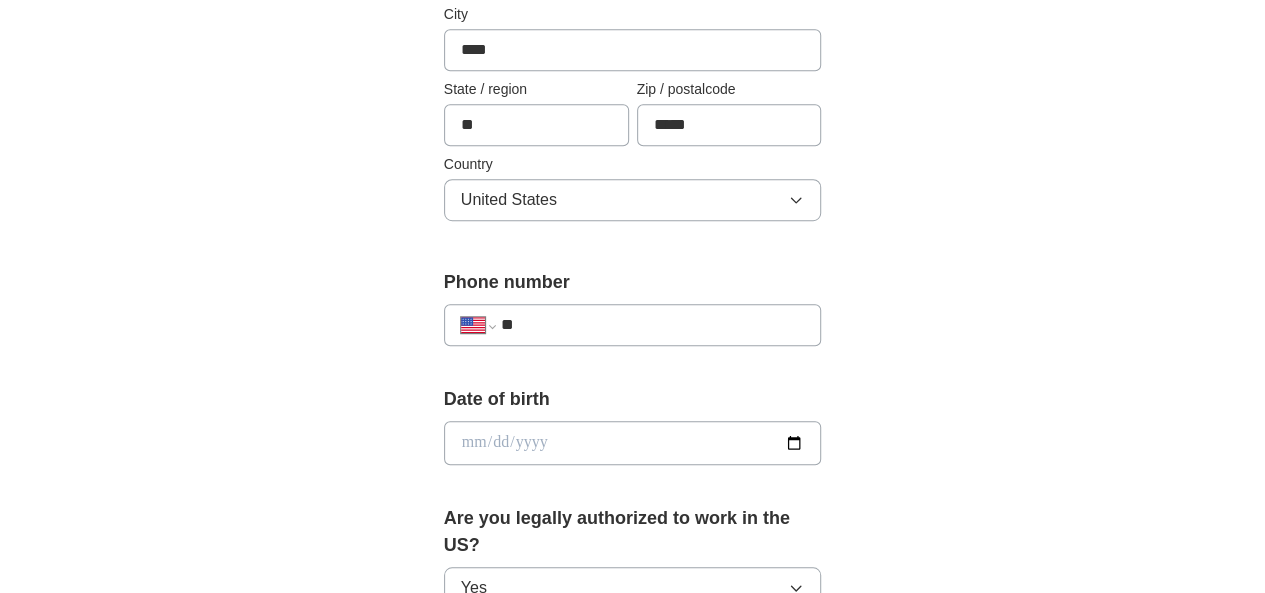 scroll, scrollTop: 600, scrollLeft: 0, axis: vertical 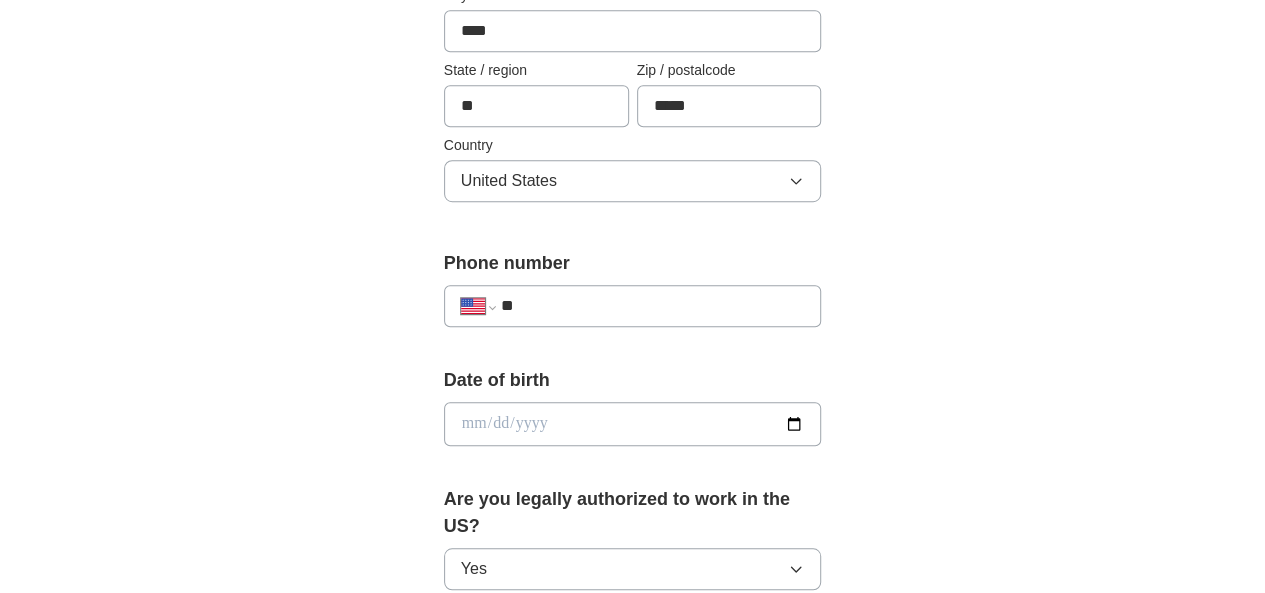 click on "**" at bounding box center (653, 306) 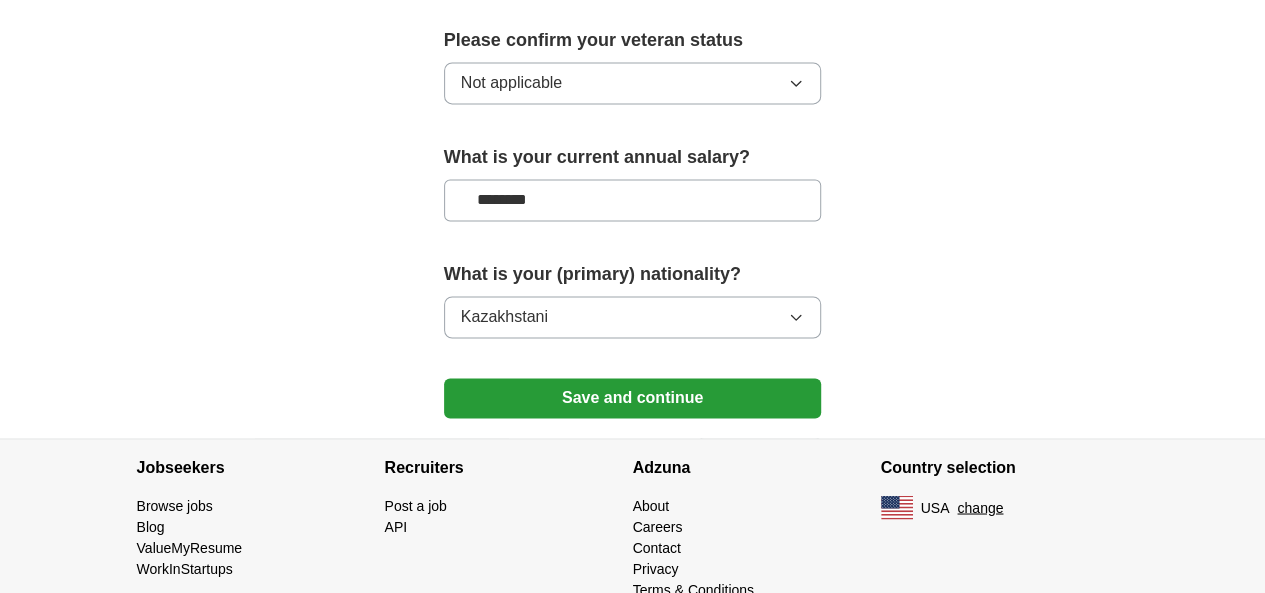 scroll, scrollTop: 1475, scrollLeft: 0, axis: vertical 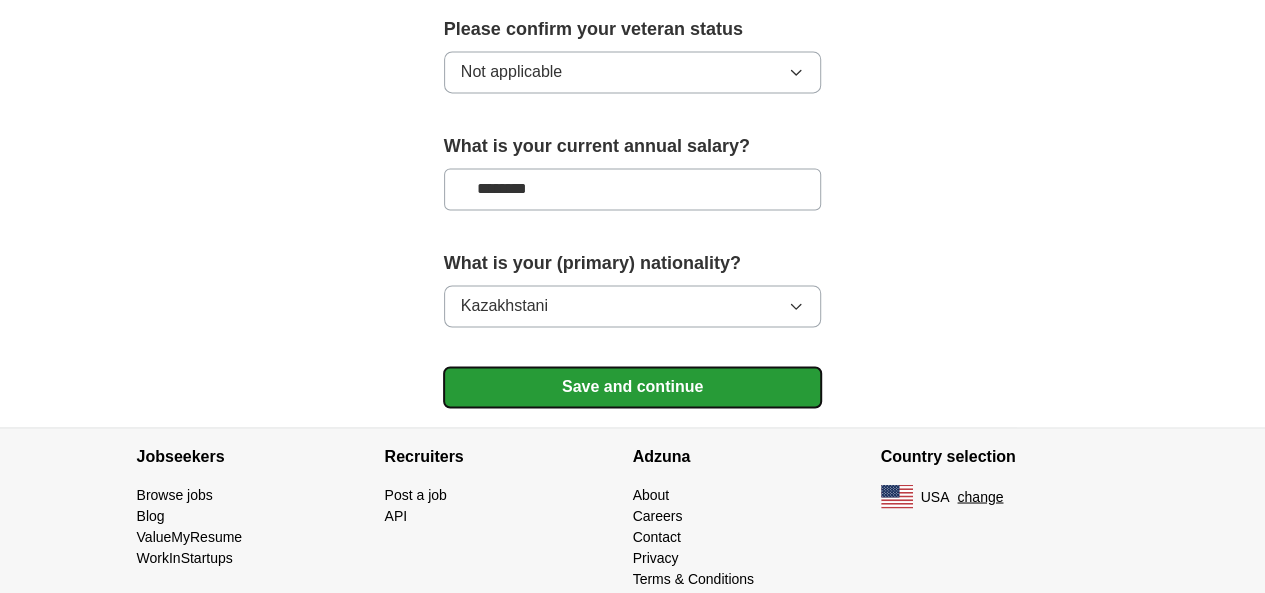 click on "Save and continue" at bounding box center [633, 387] 